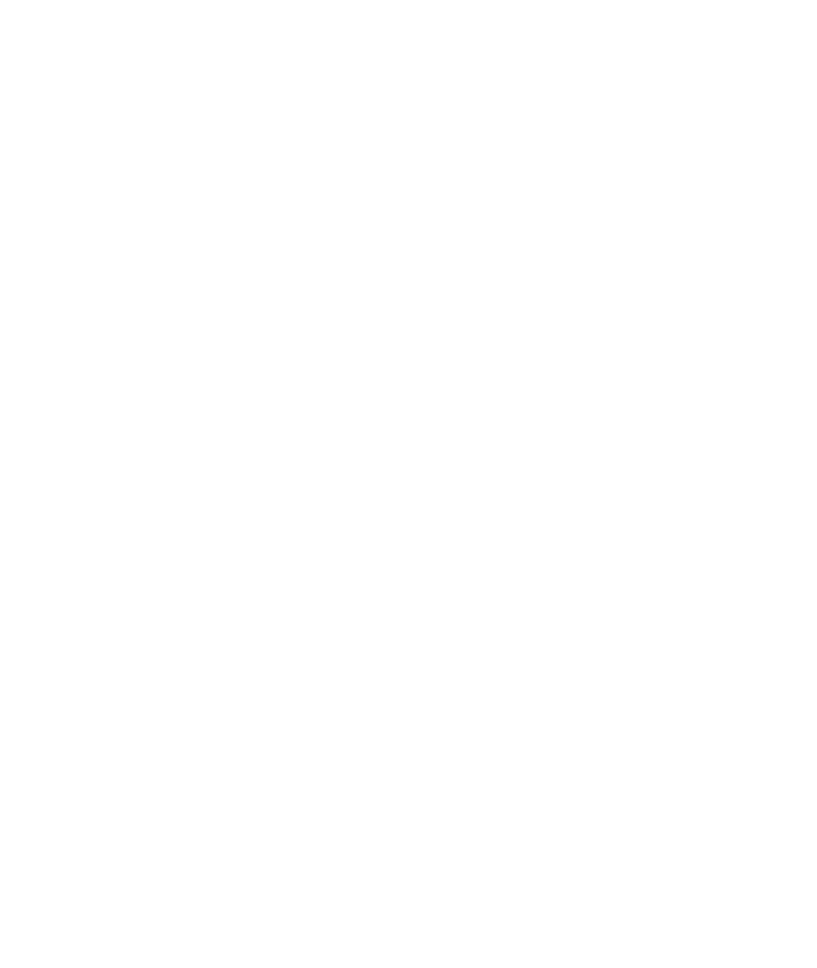 scroll, scrollTop: 0, scrollLeft: 0, axis: both 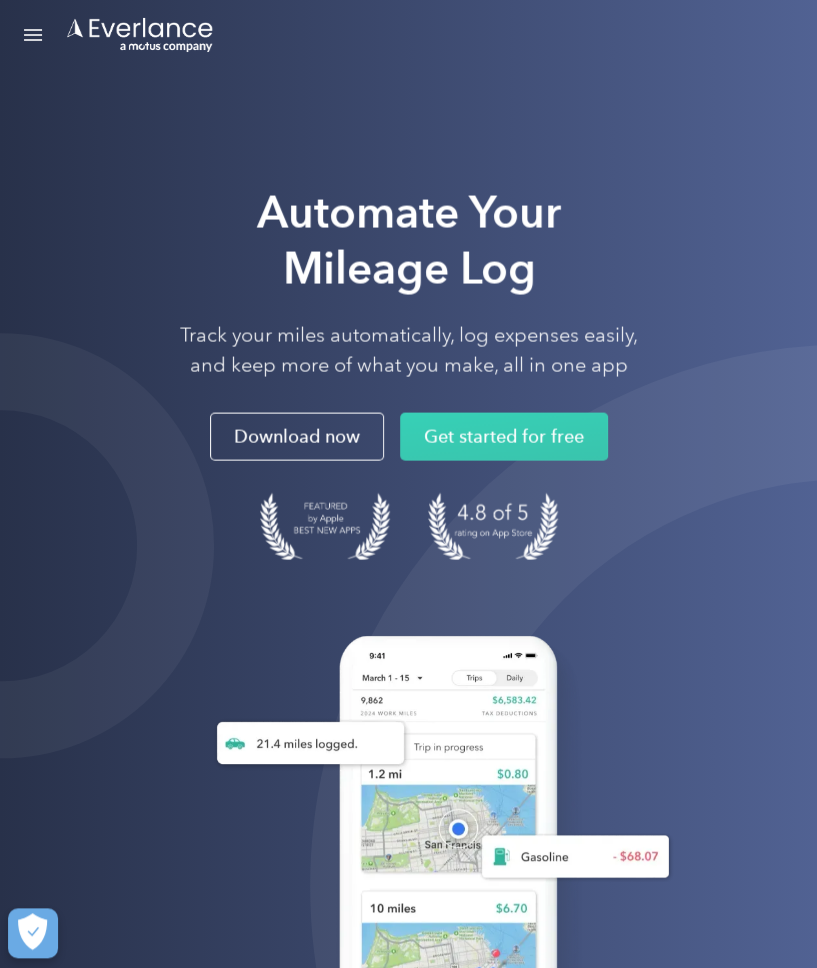 click at bounding box center (33, 35) 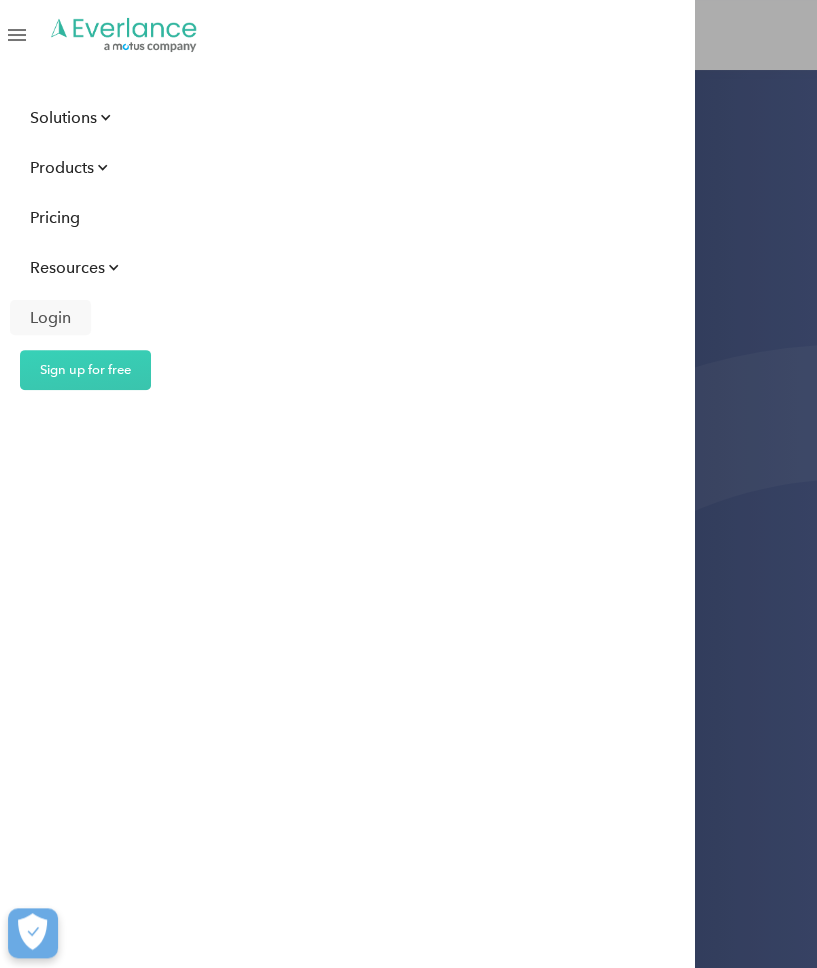click on "Login" at bounding box center (50, 317) 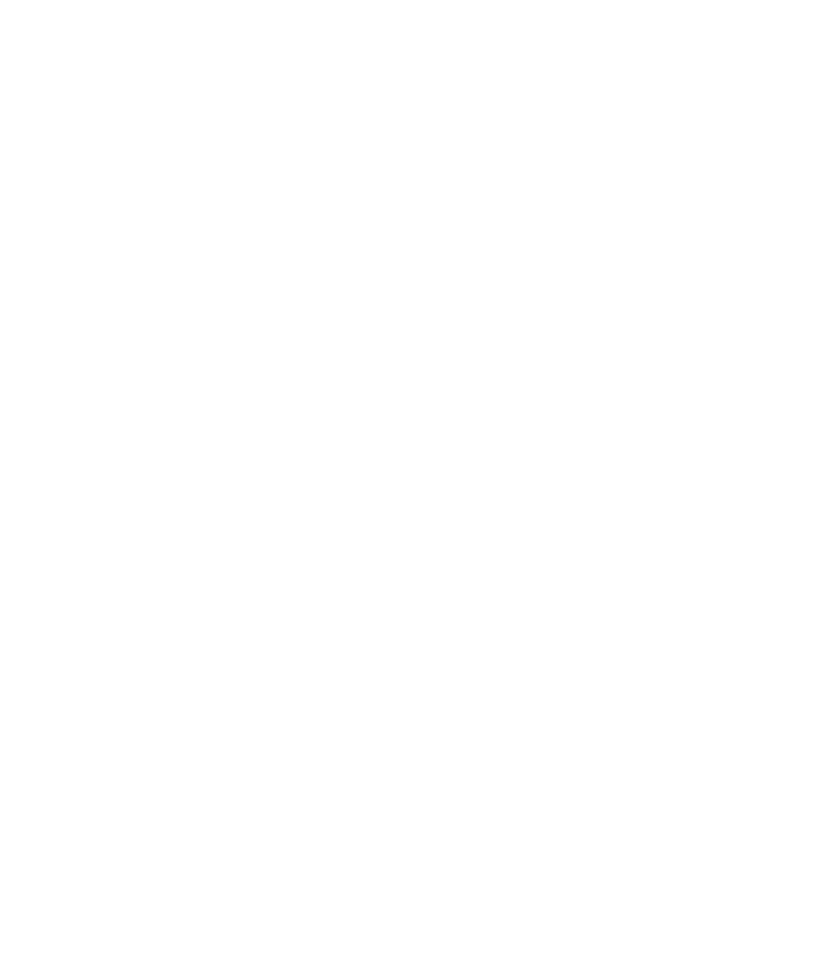 scroll, scrollTop: 0, scrollLeft: 0, axis: both 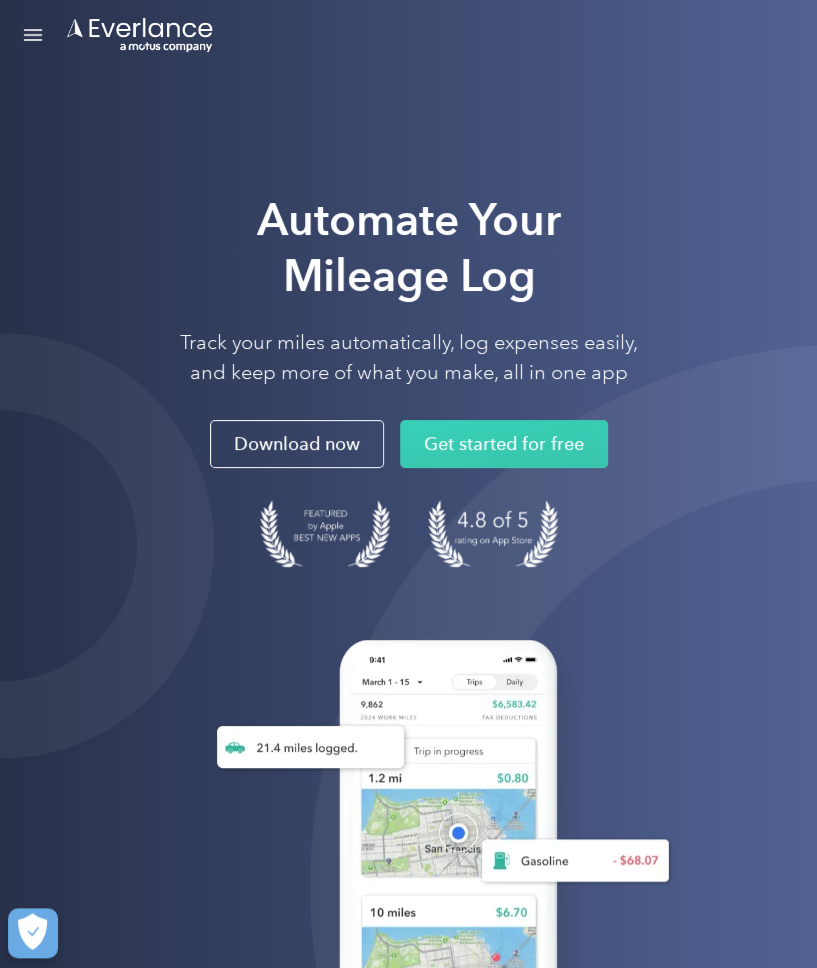 click at bounding box center [33, 40] 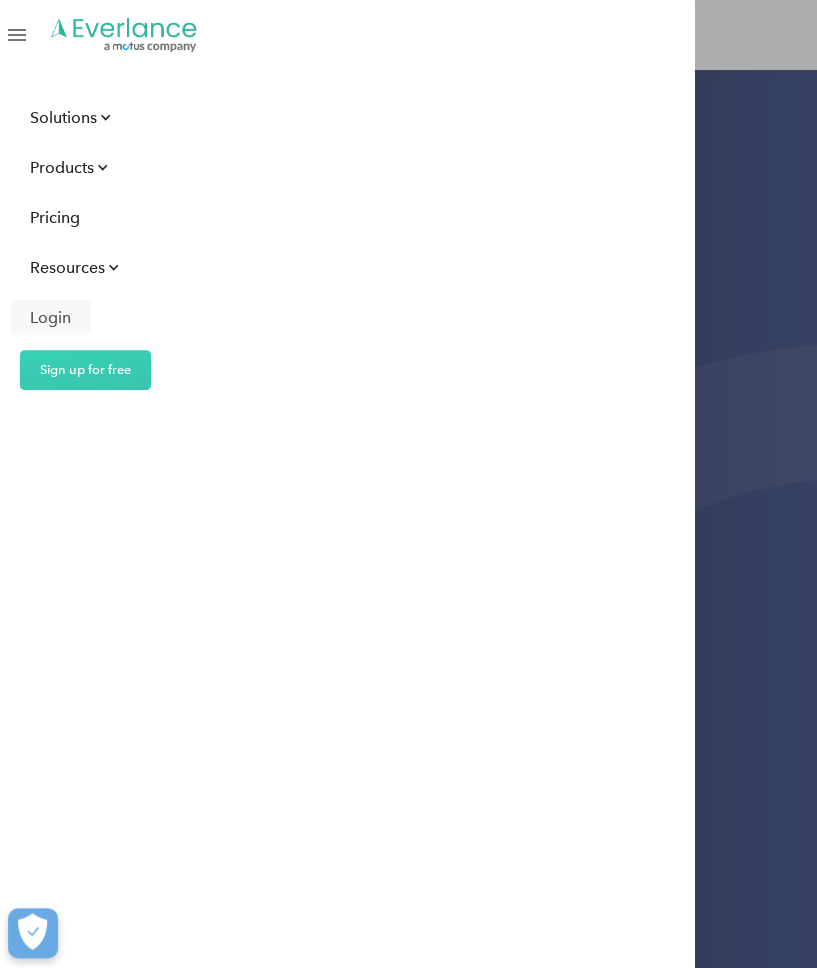 click on "Login" at bounding box center [50, 317] 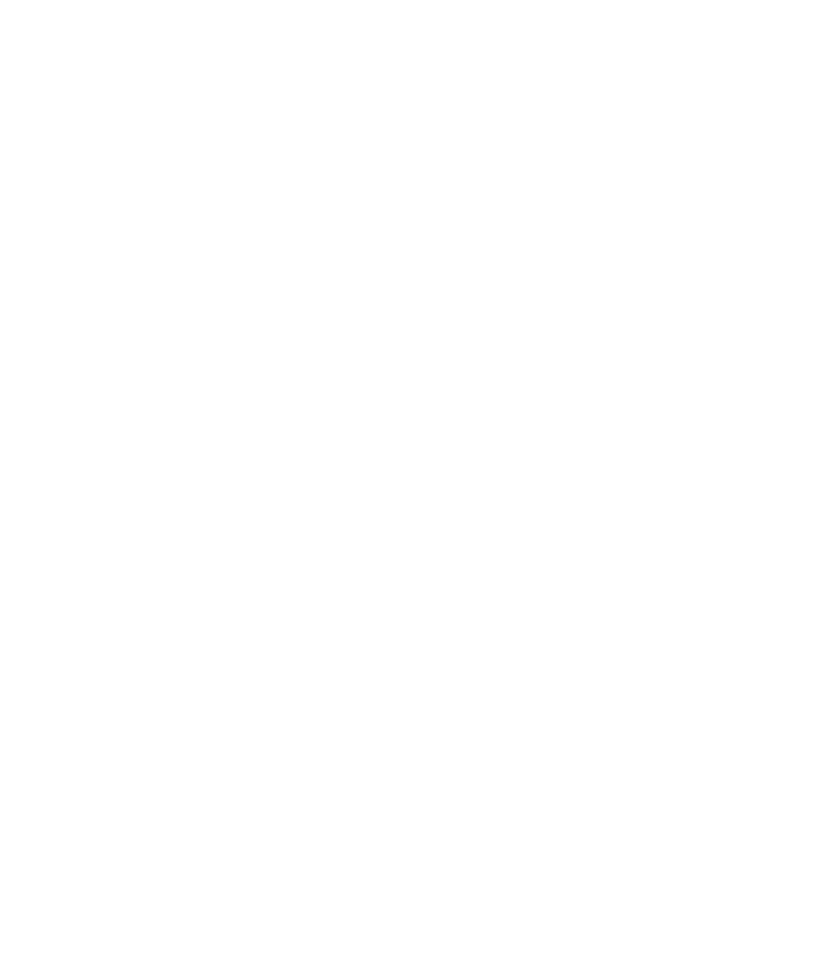 scroll, scrollTop: 0, scrollLeft: 0, axis: both 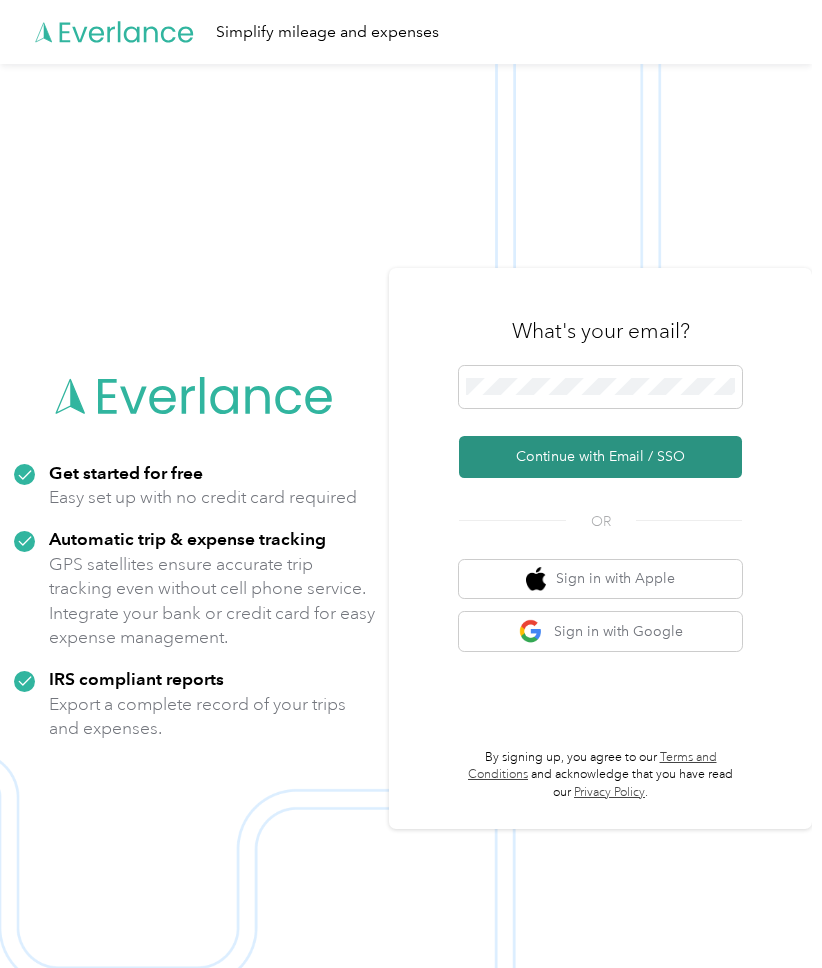 click on "Continue with Email / SSO" at bounding box center [600, 457] 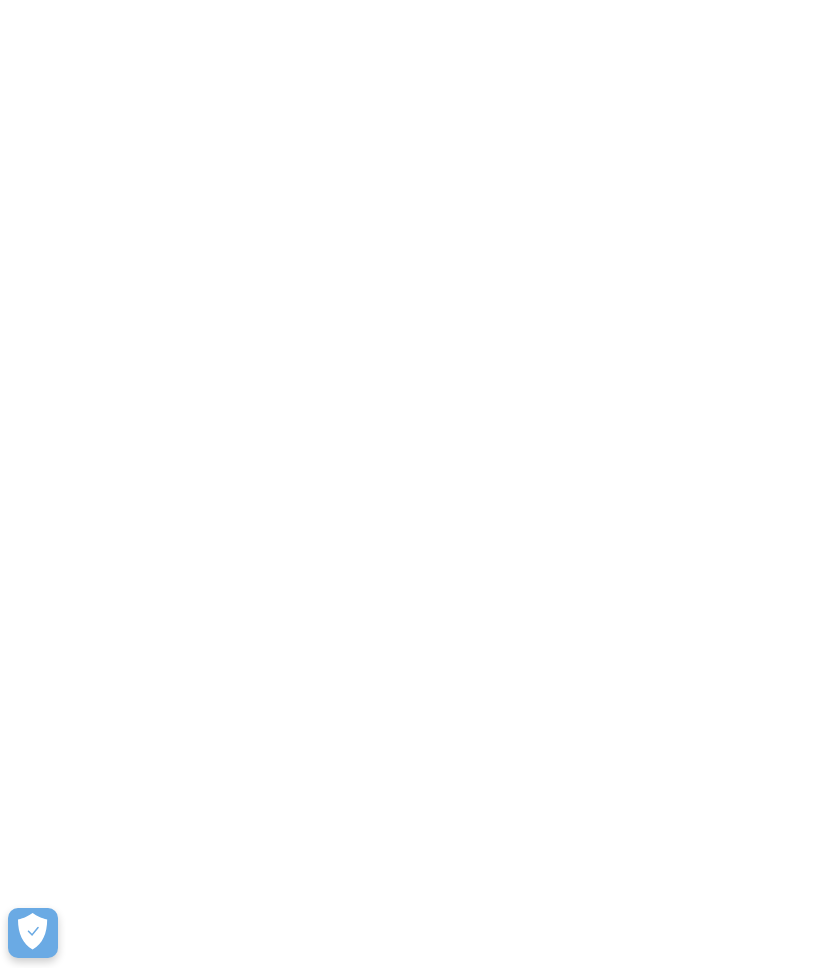 scroll, scrollTop: 0, scrollLeft: 0, axis: both 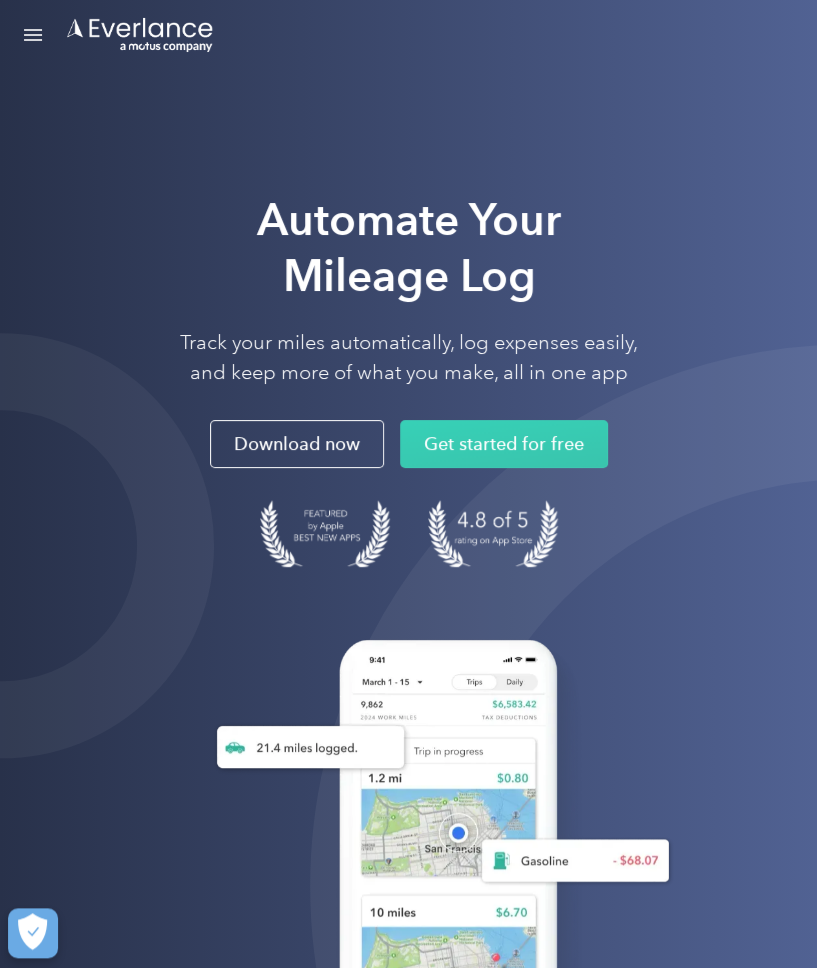 click at bounding box center (33, 35) 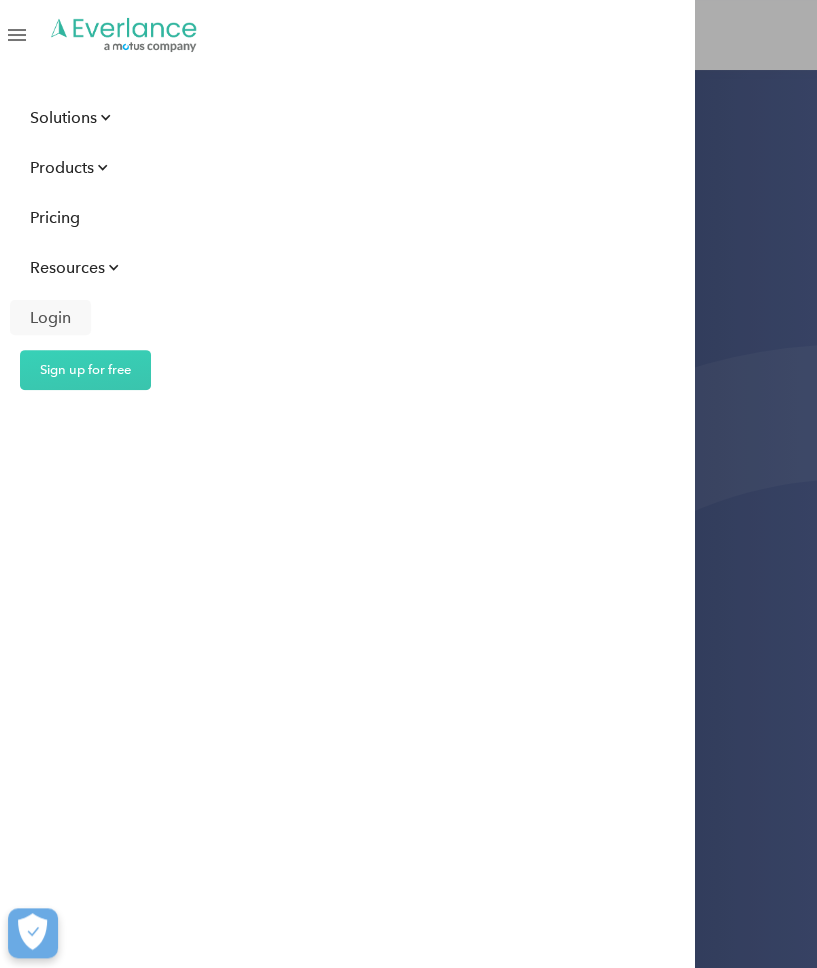 click on "Login" at bounding box center (50, 317) 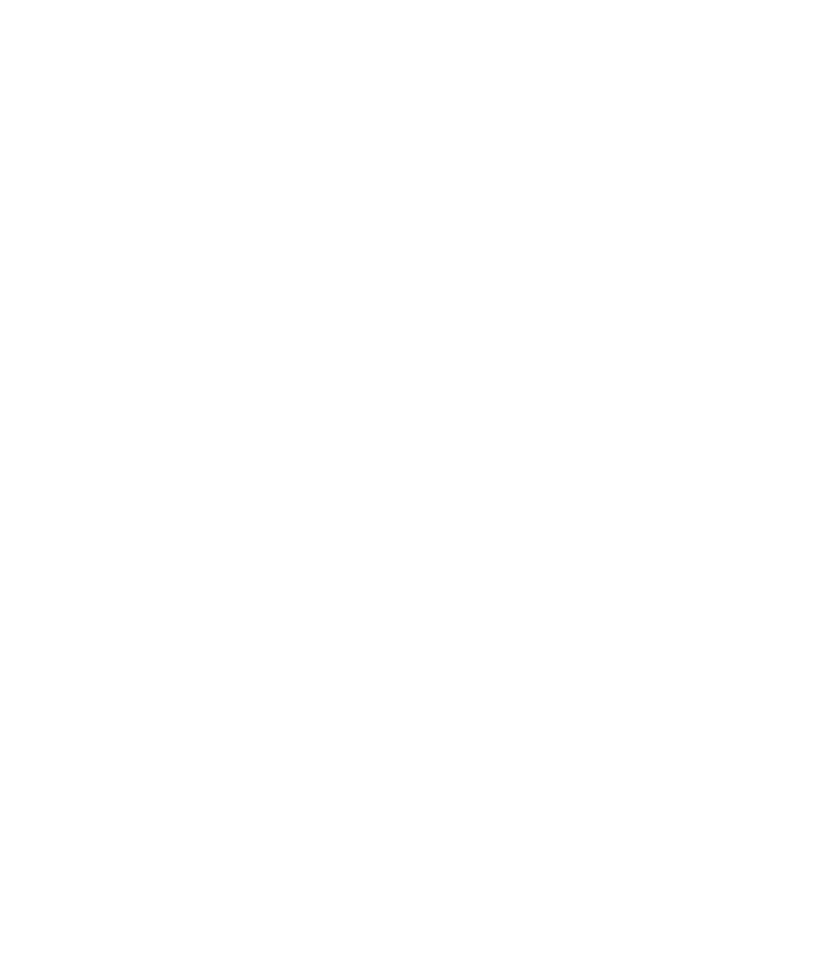 scroll, scrollTop: 0, scrollLeft: 0, axis: both 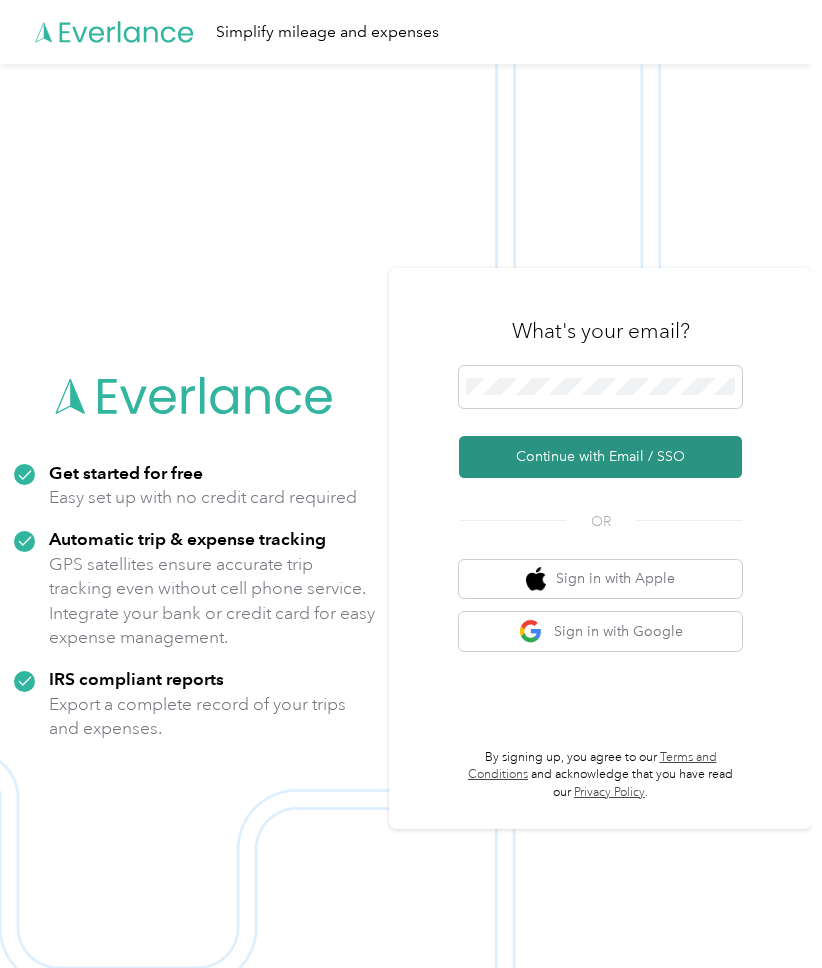 click on "Continue with Email / SSO" at bounding box center (600, 457) 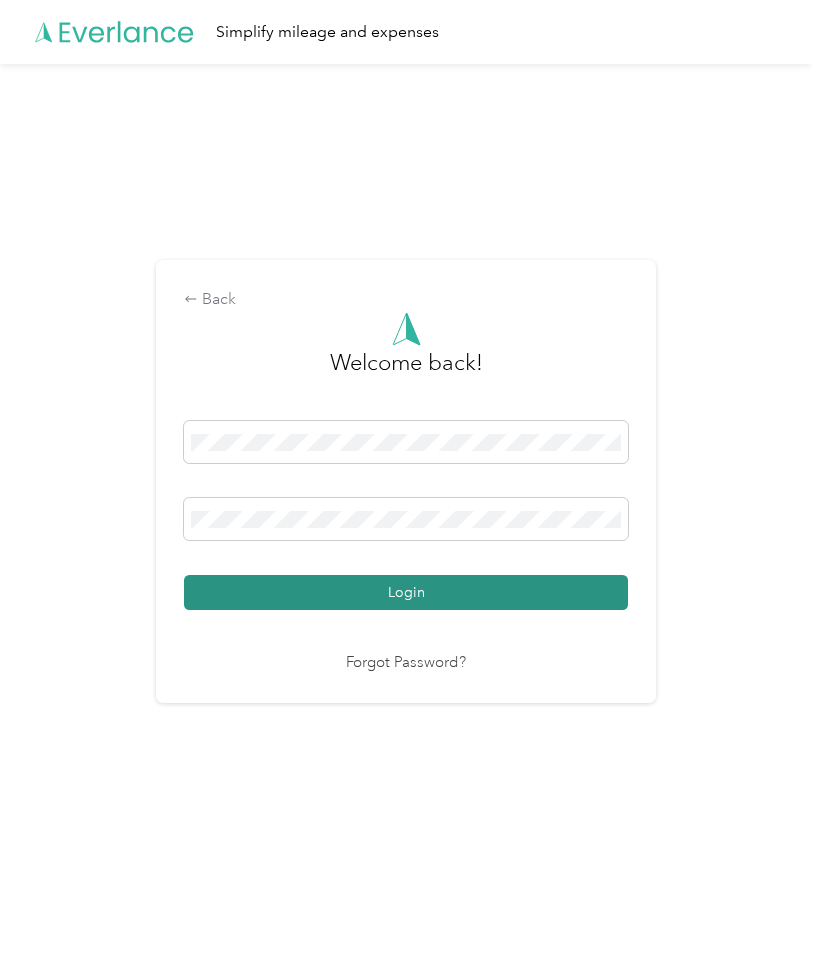 click on "Login" at bounding box center [406, 592] 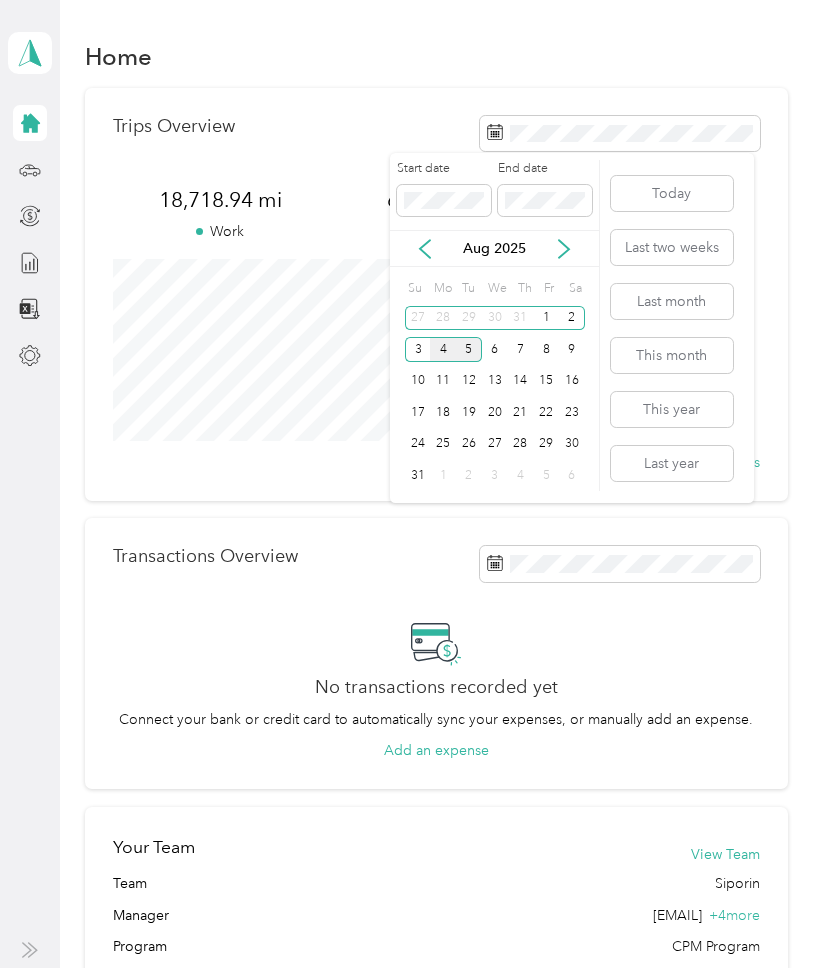 click on "4" at bounding box center (443, 349) 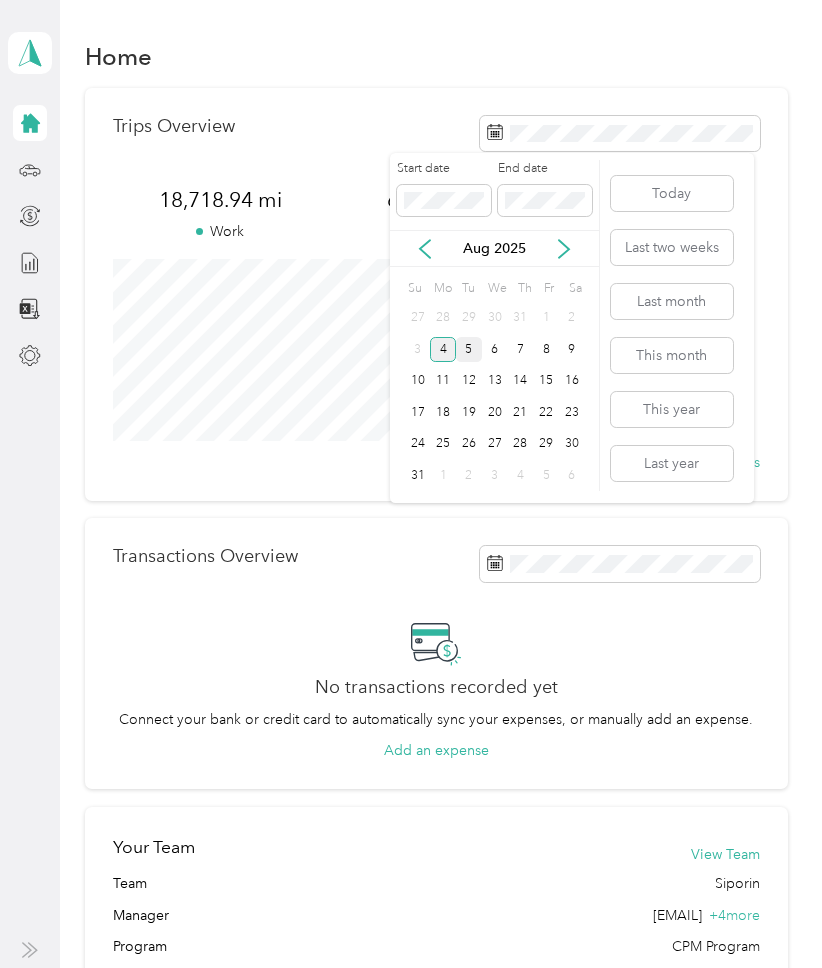 click on "4" at bounding box center [443, 349] 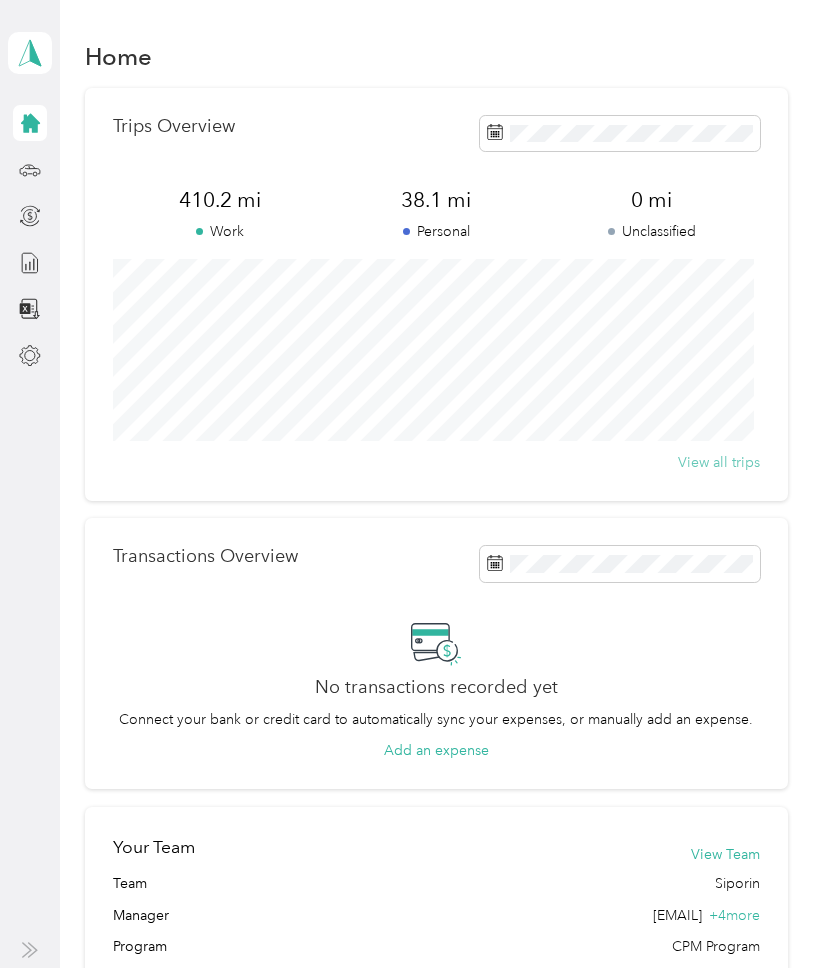 click on "View all trips" at bounding box center (719, 462) 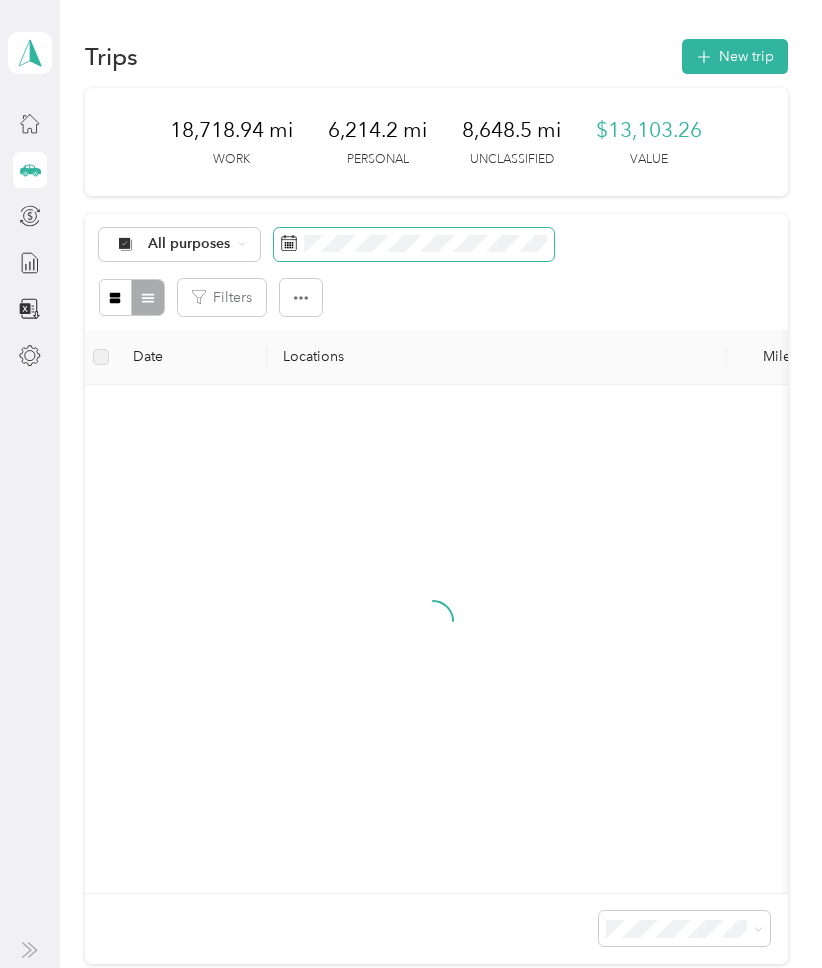 click at bounding box center [414, 245] 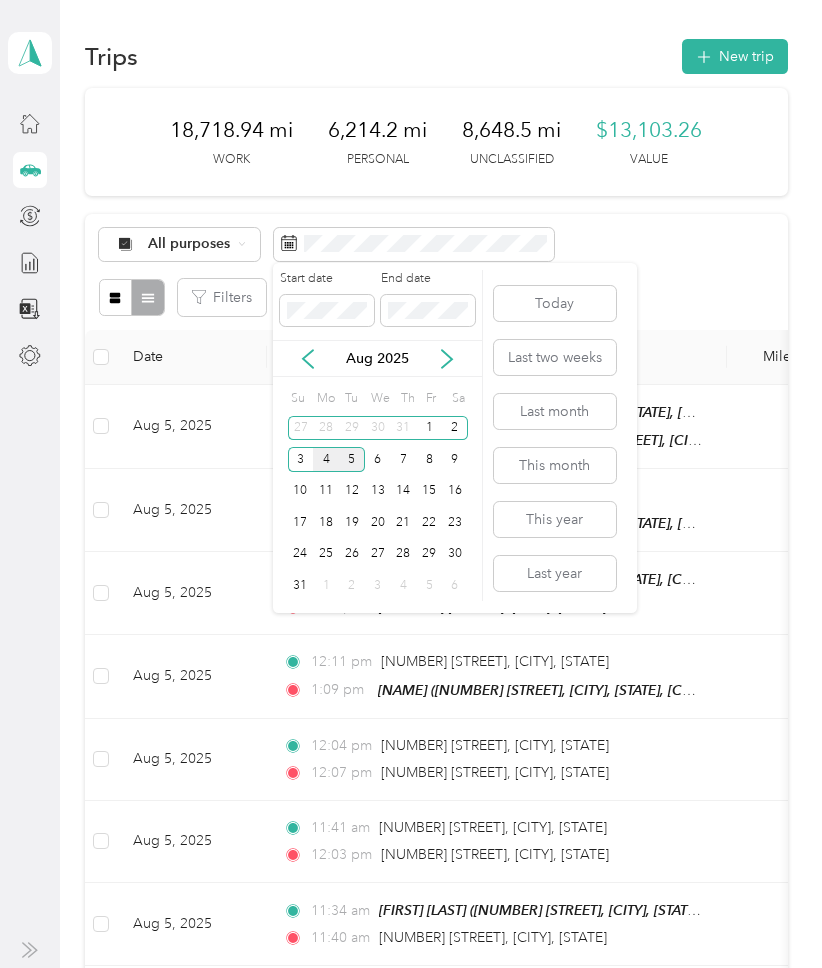 click on "4" at bounding box center [326, 459] 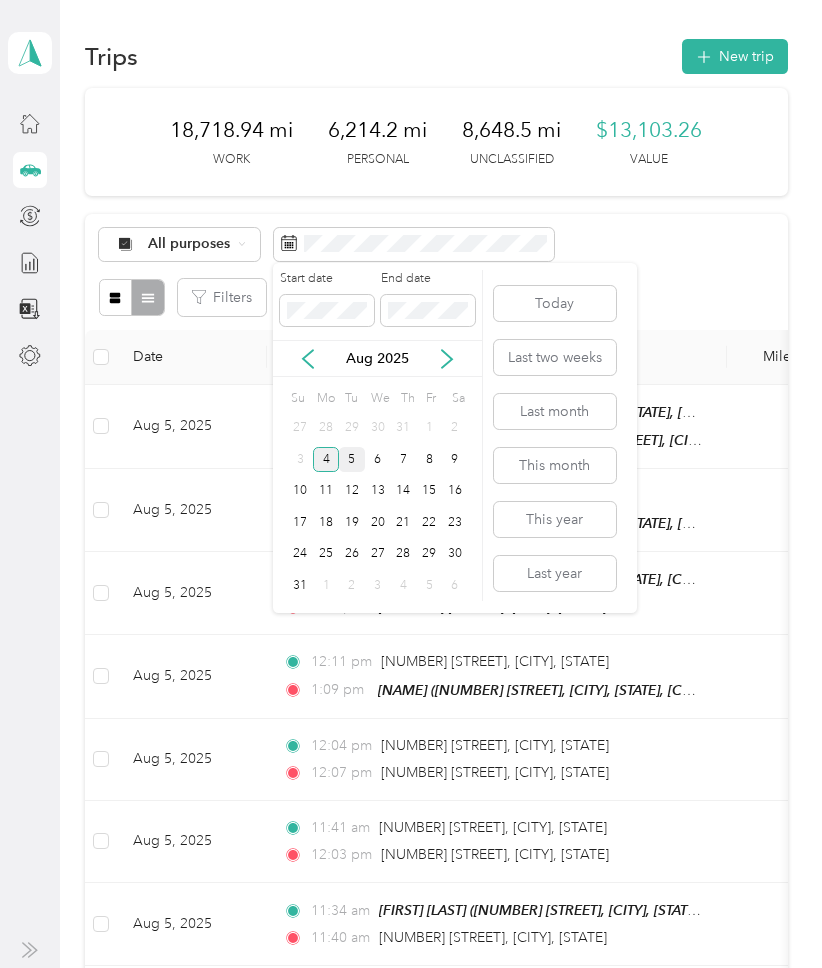click on "4" at bounding box center (326, 459) 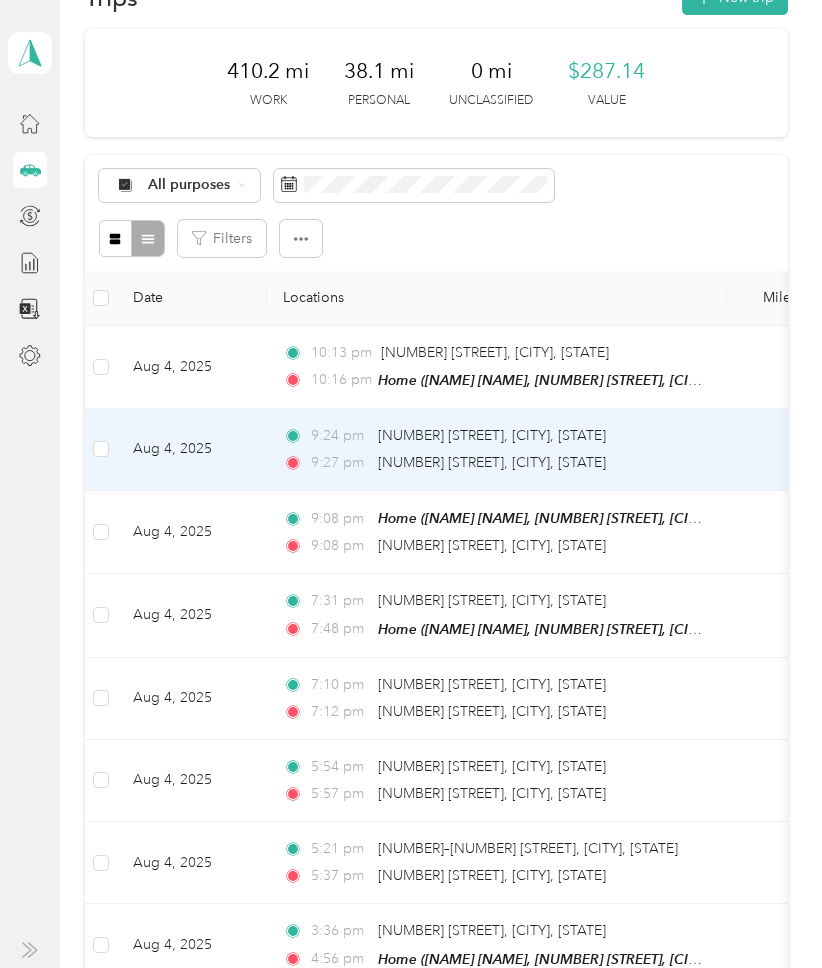 scroll, scrollTop: 62, scrollLeft: 0, axis: vertical 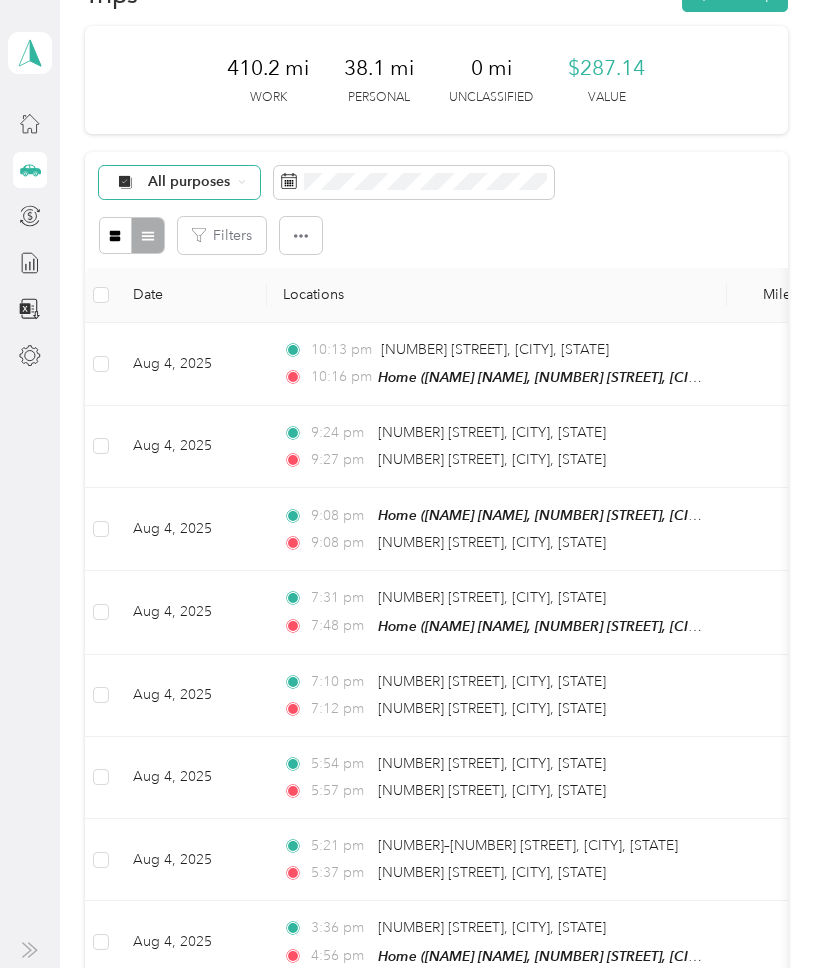 click 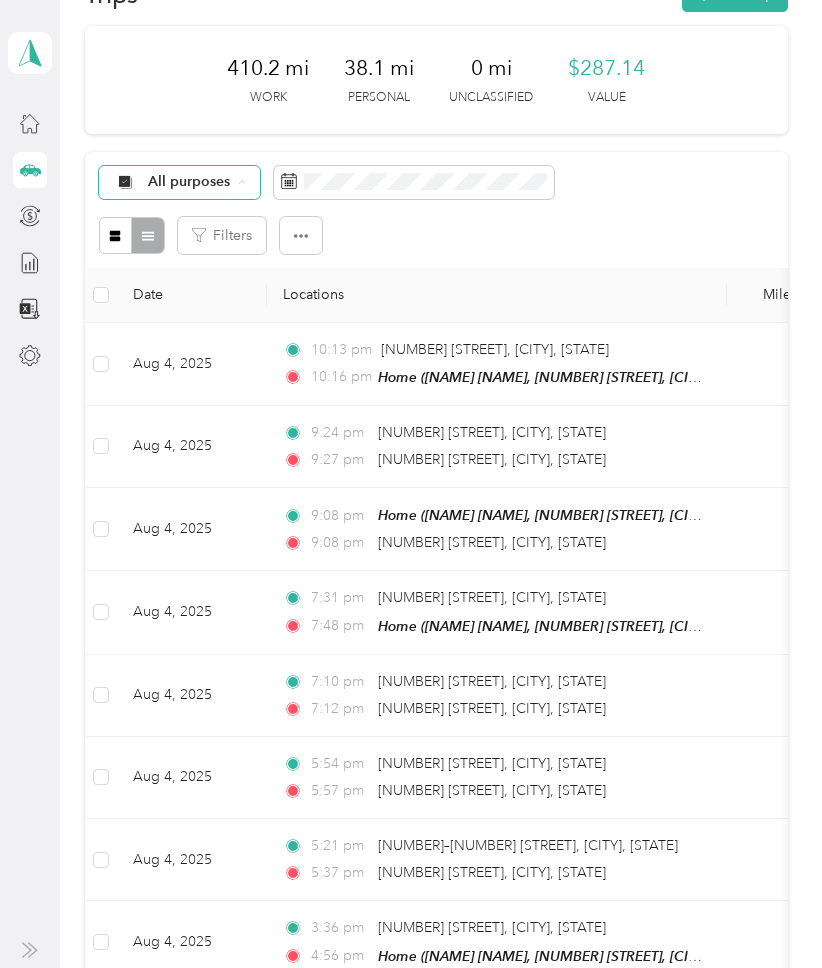 click on "Siporin" at bounding box center (196, 323) 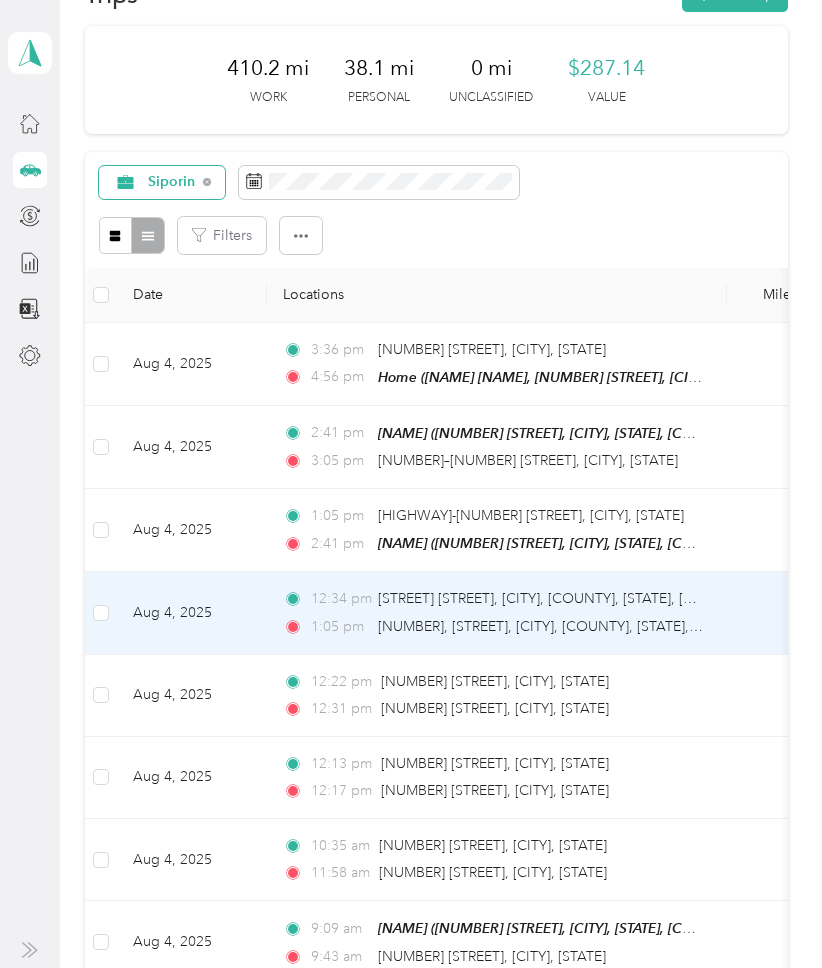 scroll, scrollTop: 596, scrollLeft: 0, axis: vertical 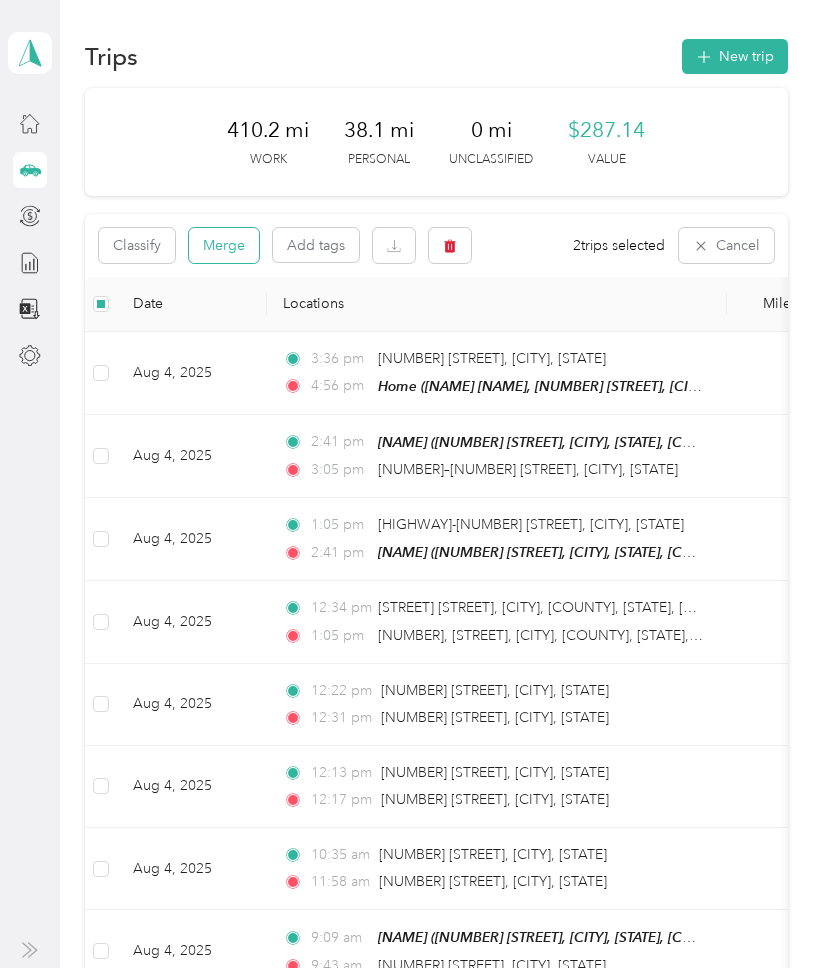 click on "Merge" at bounding box center (224, 245) 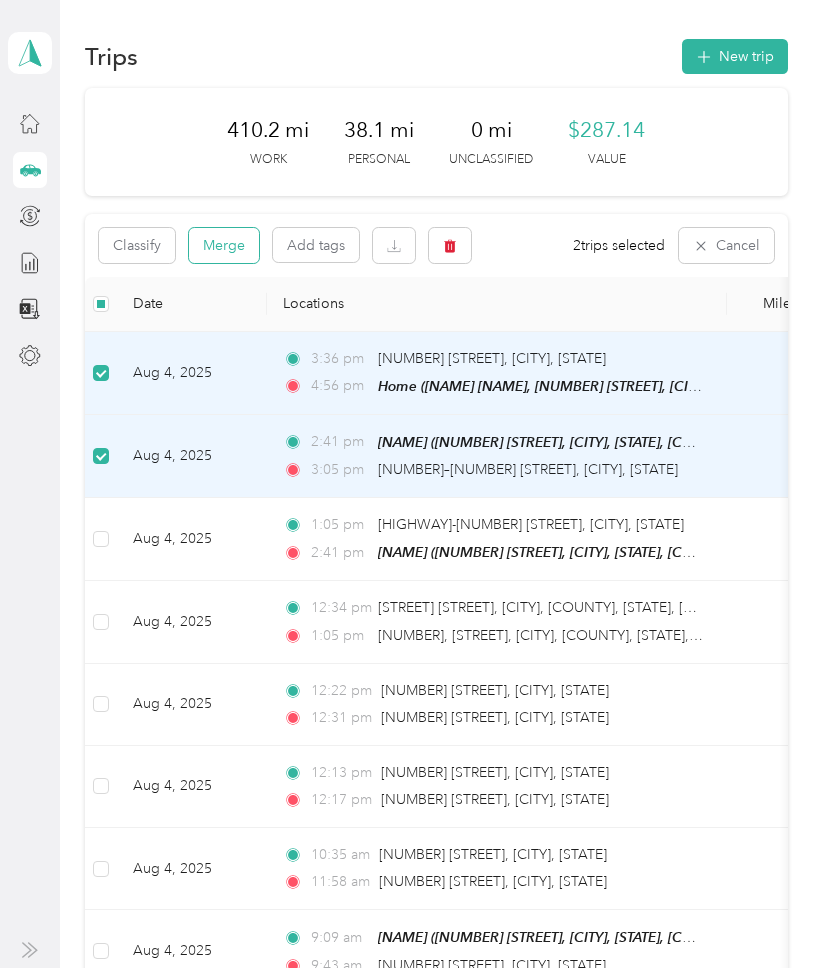 click on "Merge" at bounding box center [224, 245] 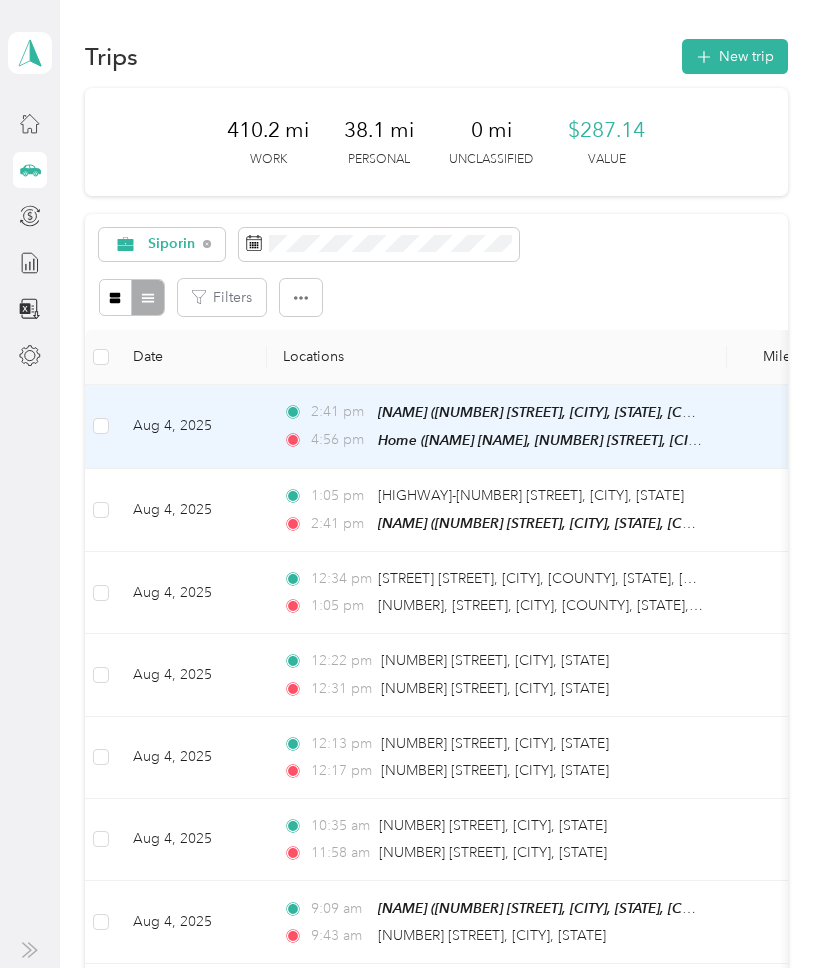 click on "Aug 4, 2025" at bounding box center (192, 427) 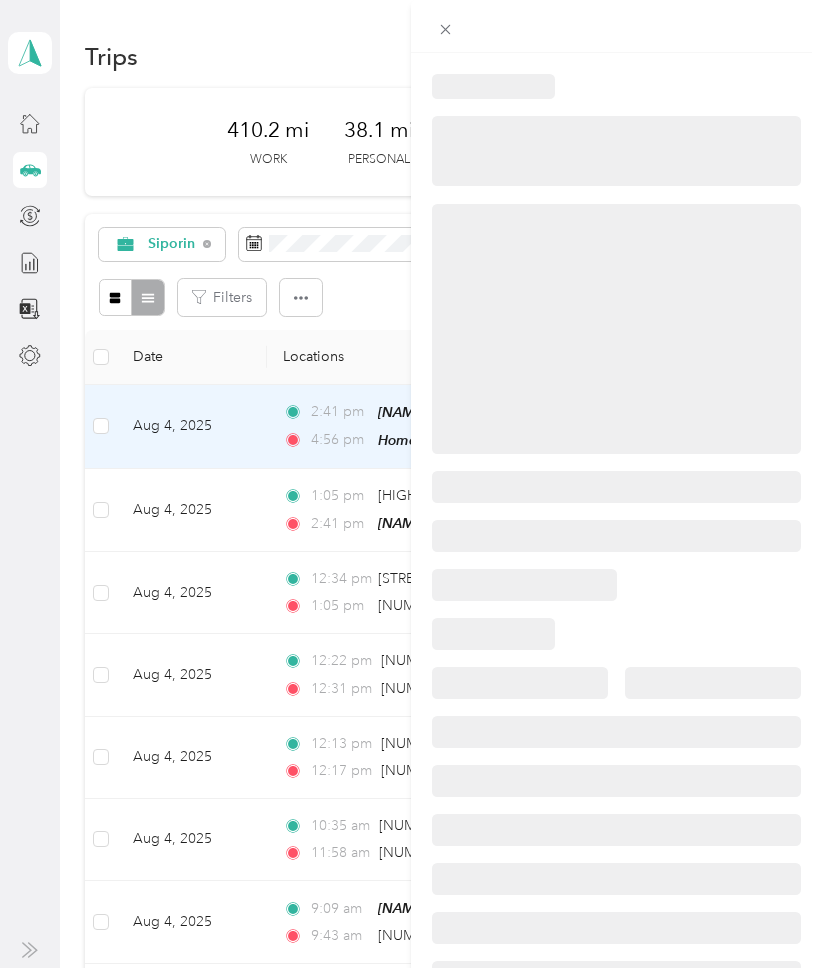 click at bounding box center [411, 484] 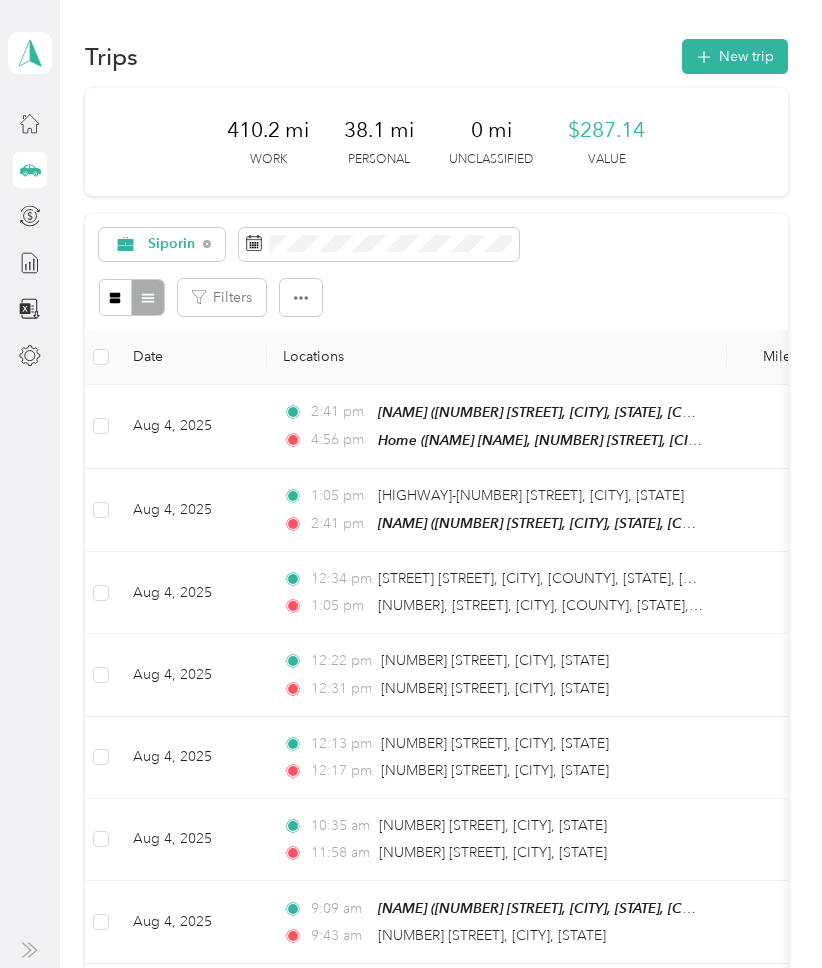 click at bounding box center (411, 484) 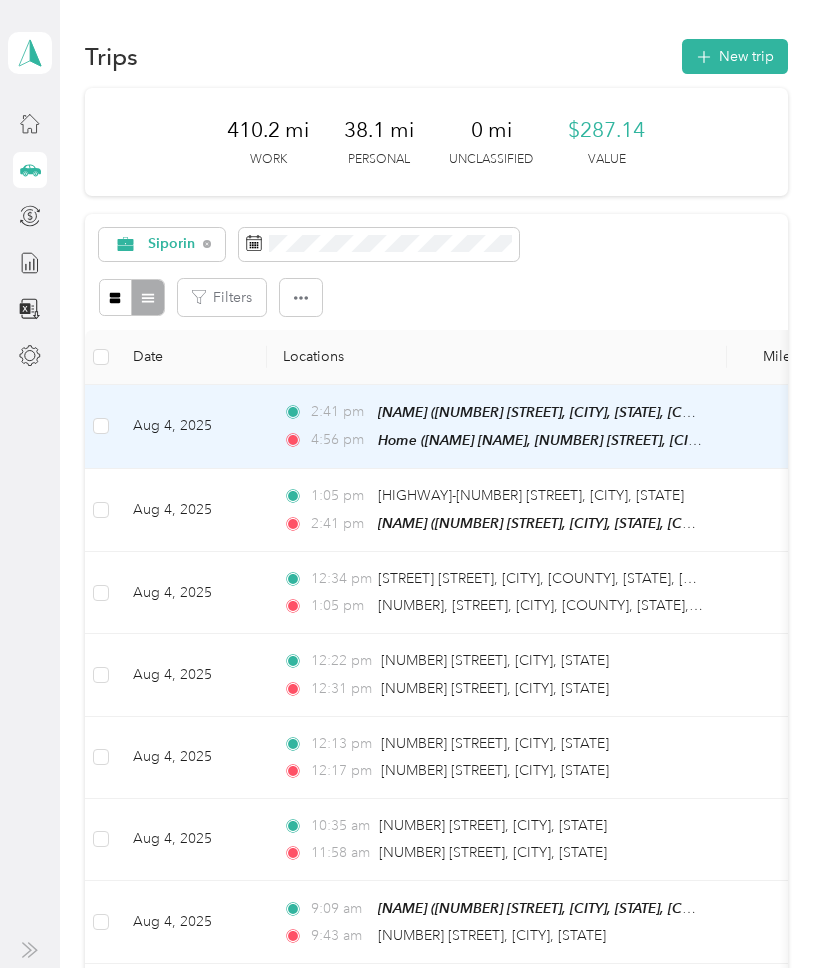 click on "Aug 4, 2025" at bounding box center (192, 427) 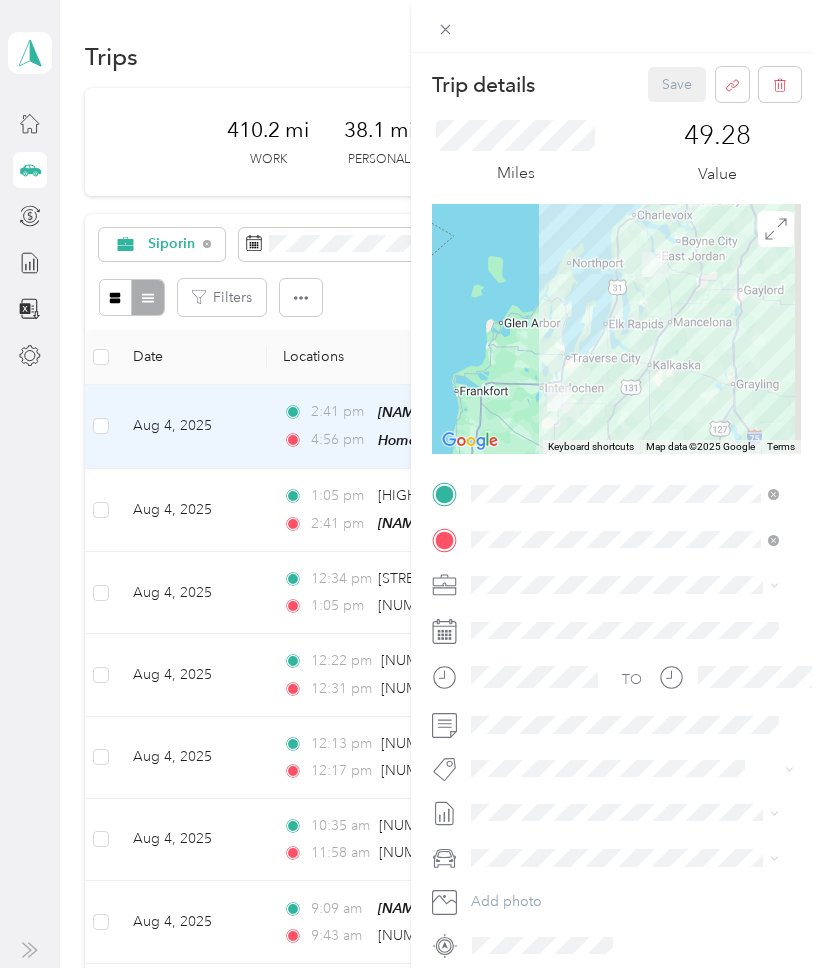 click on "Trip details Save This trip cannot be edited because it is either under review, approved, or paid. Contact your Team Manager to edit it. Miles 49.28 Value  To navigate the map with touch gestures double-tap and hold your finger on the map, then drag the map. ← Move left → Move right ↑ Move up ↓ Move down + Zoom in - Zoom out Home Jump left by 75% End Jump right by 75% Page Up Jump up by 75% Page Down Jump down by 75% Keyboard shortcuts Map Data Map data ©2025 Google Map data ©2025 Google 20 km  Click to toggle between metric and imperial units Terms Report a map error TO Add photo" at bounding box center (411, 484) 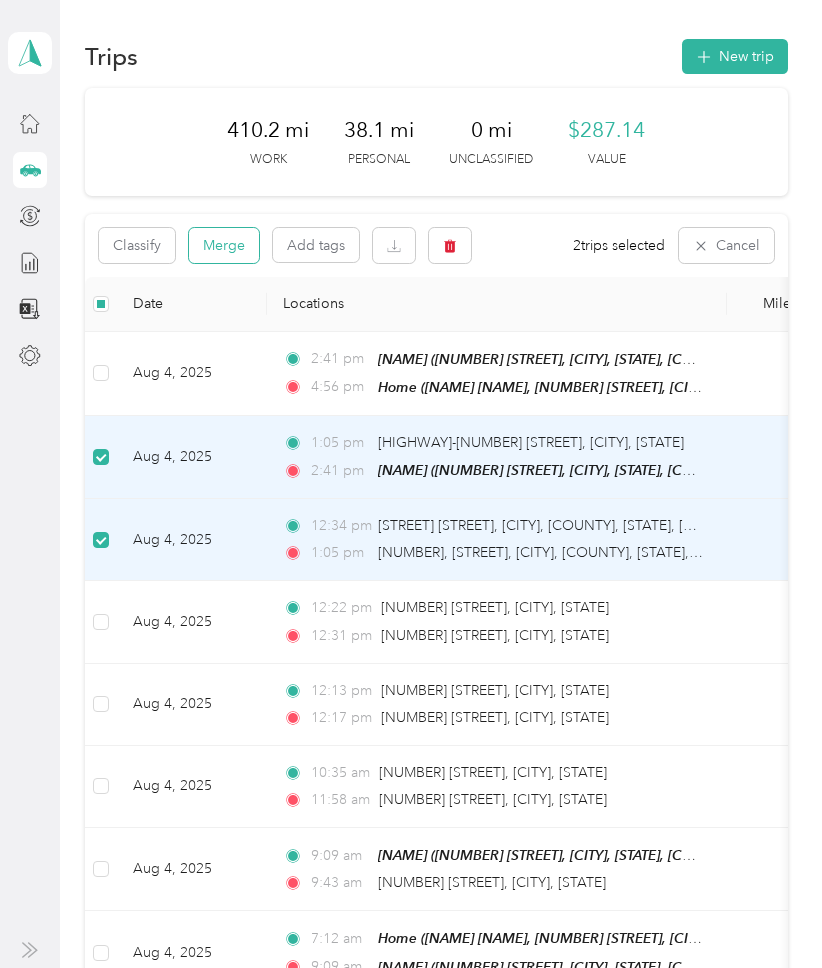 click on "Merge" at bounding box center (224, 245) 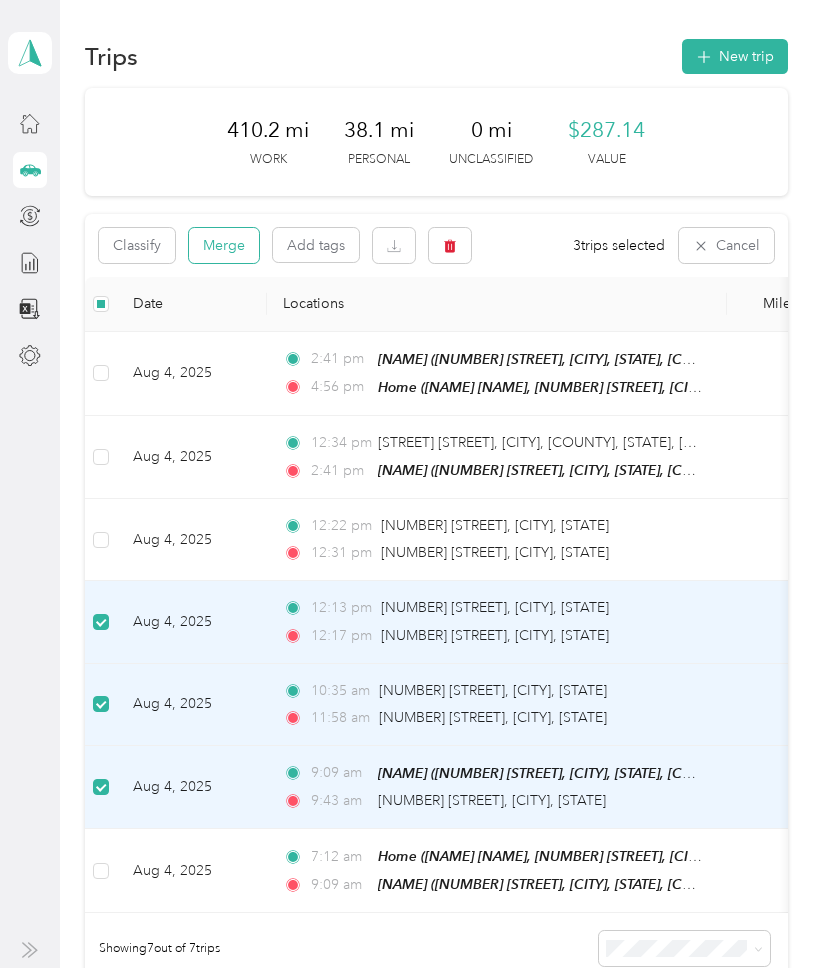 click on "Merge" at bounding box center (224, 245) 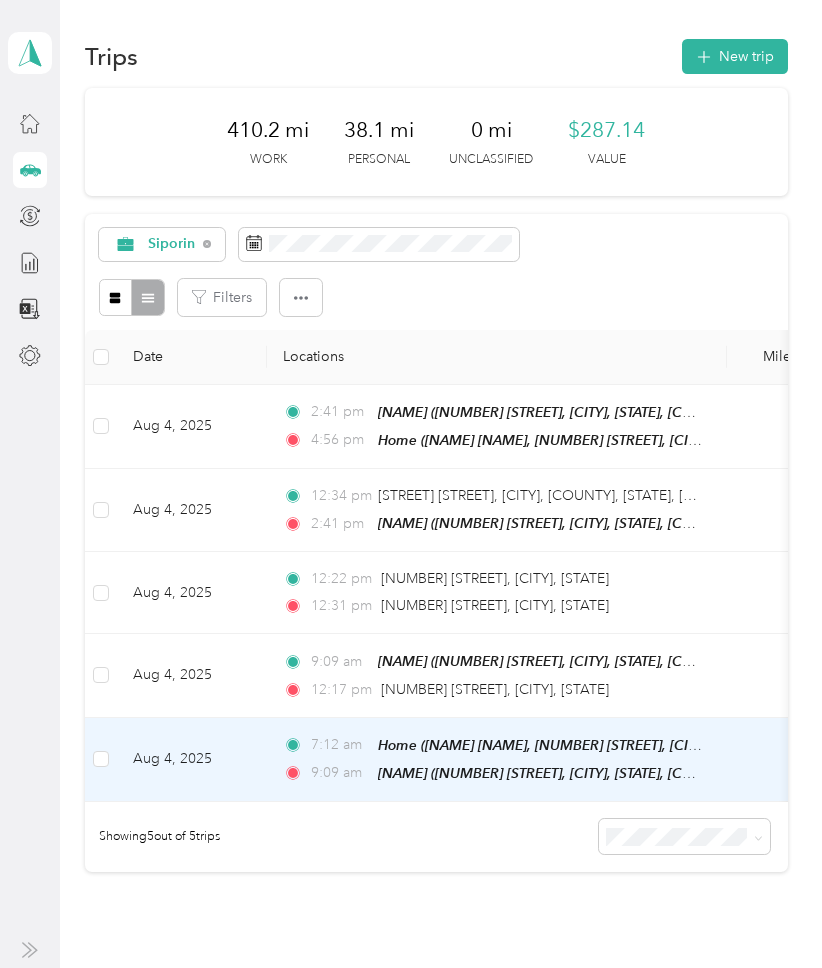 click on "68.2" at bounding box center (793, 760) 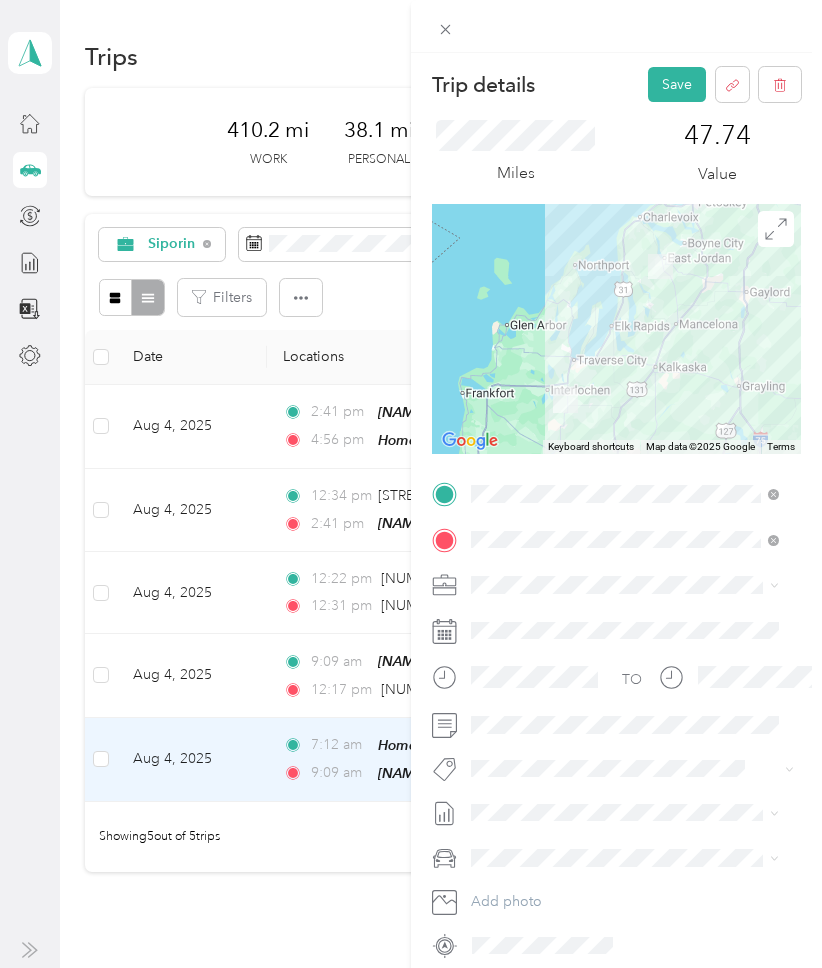 click on "[FIRST] [LAST]" at bounding box center [531, 840] 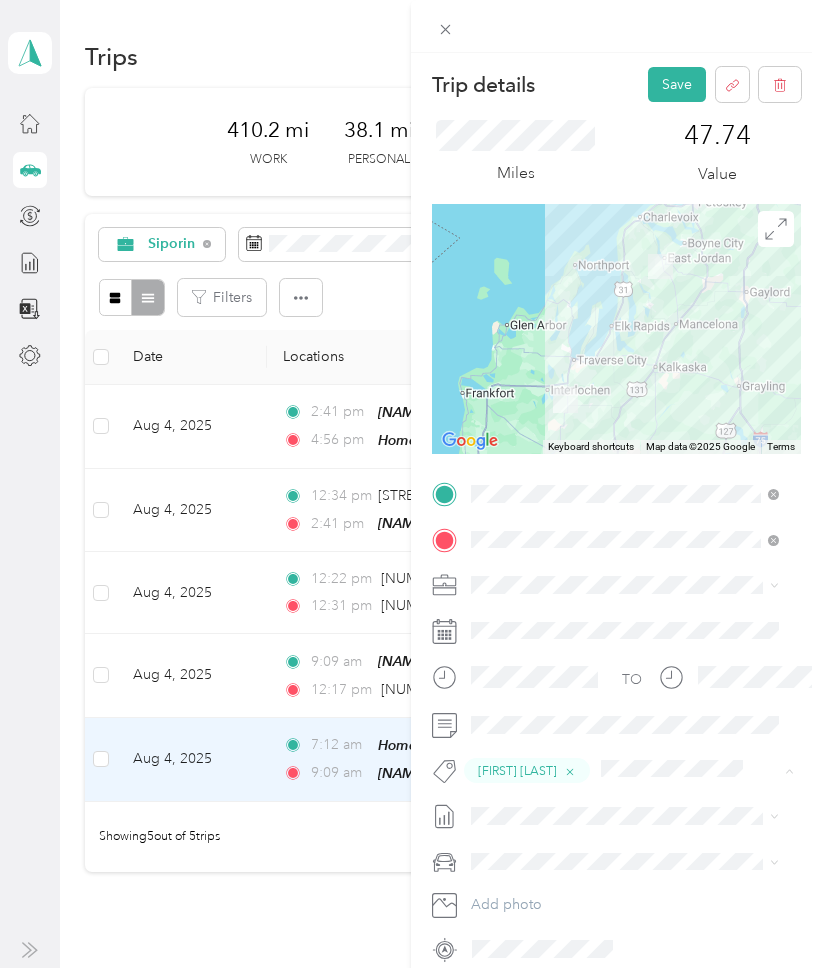 click on "[FIRST] [LAST]" at bounding box center [531, 807] 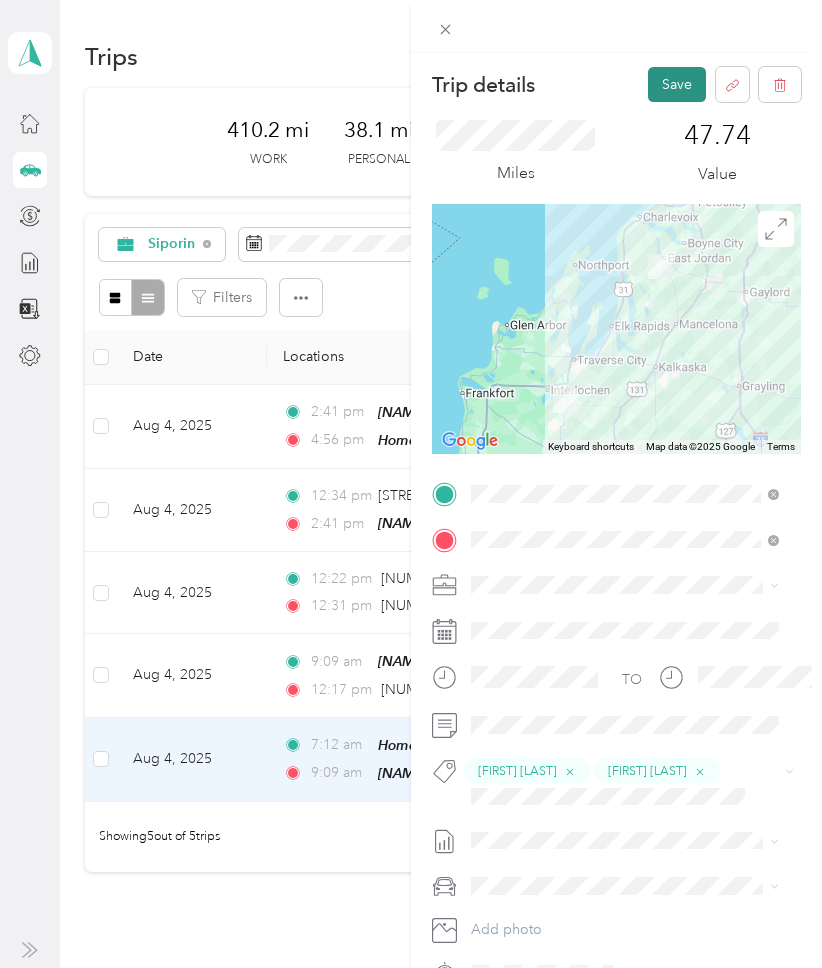 click on "Save" at bounding box center [677, 84] 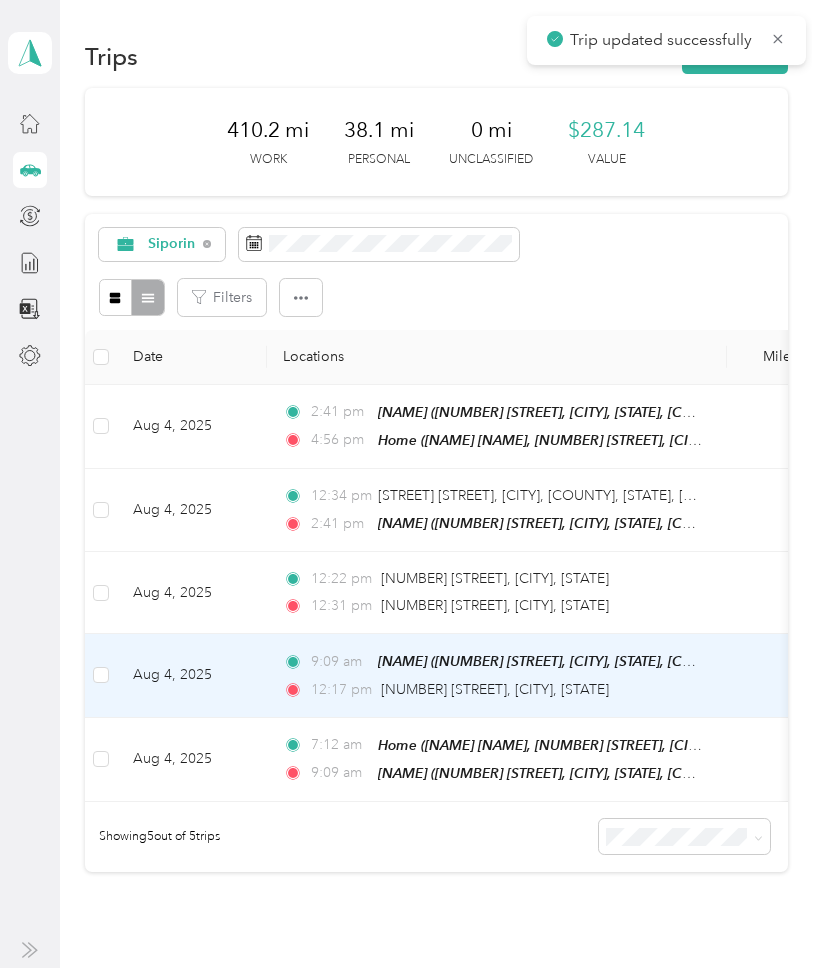 click on "Aug 4, 2025" at bounding box center [192, 675] 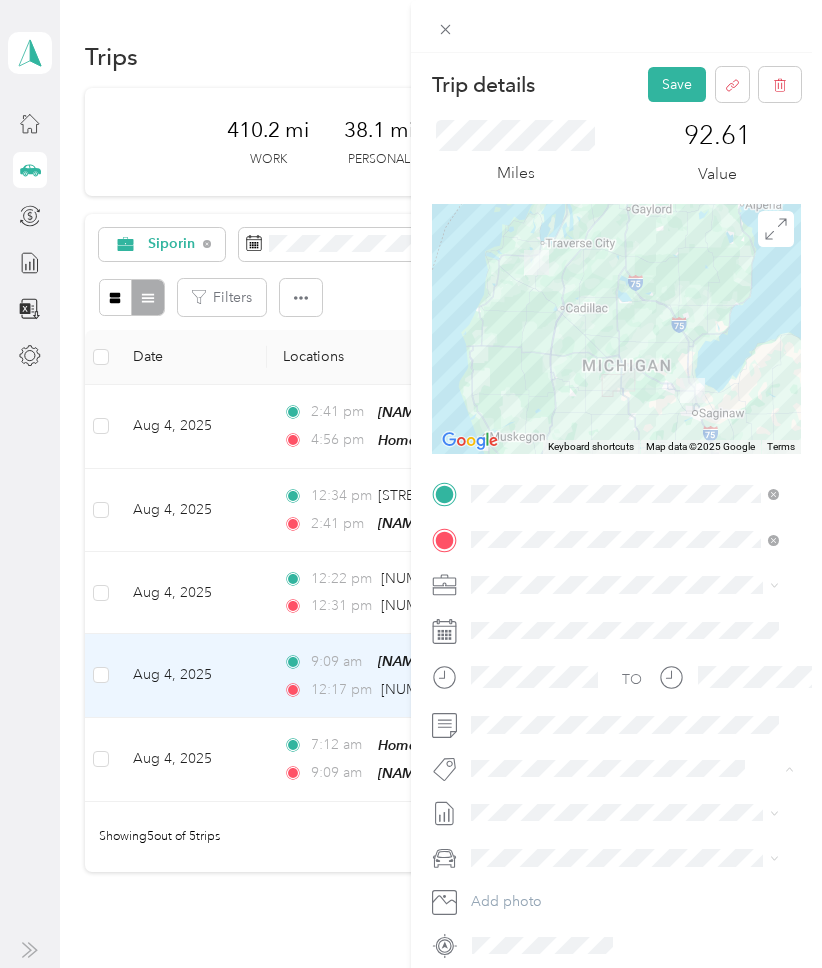 click on "[FIRST] [LAST]" at bounding box center (531, 803) 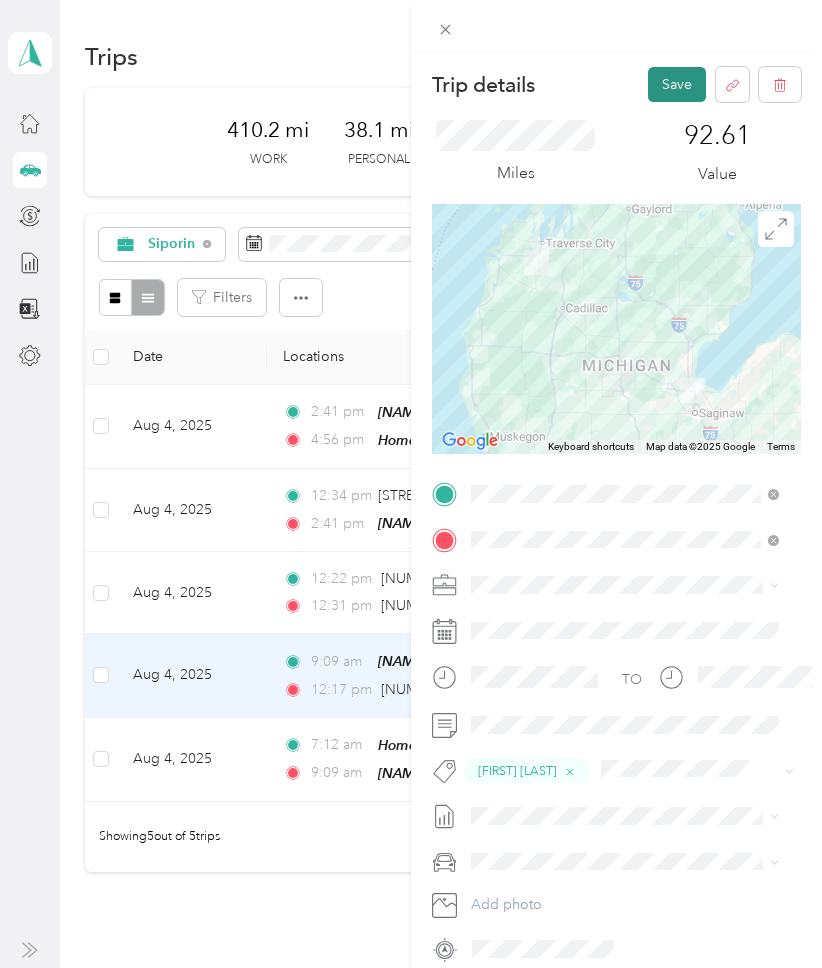click on "Save" at bounding box center [677, 84] 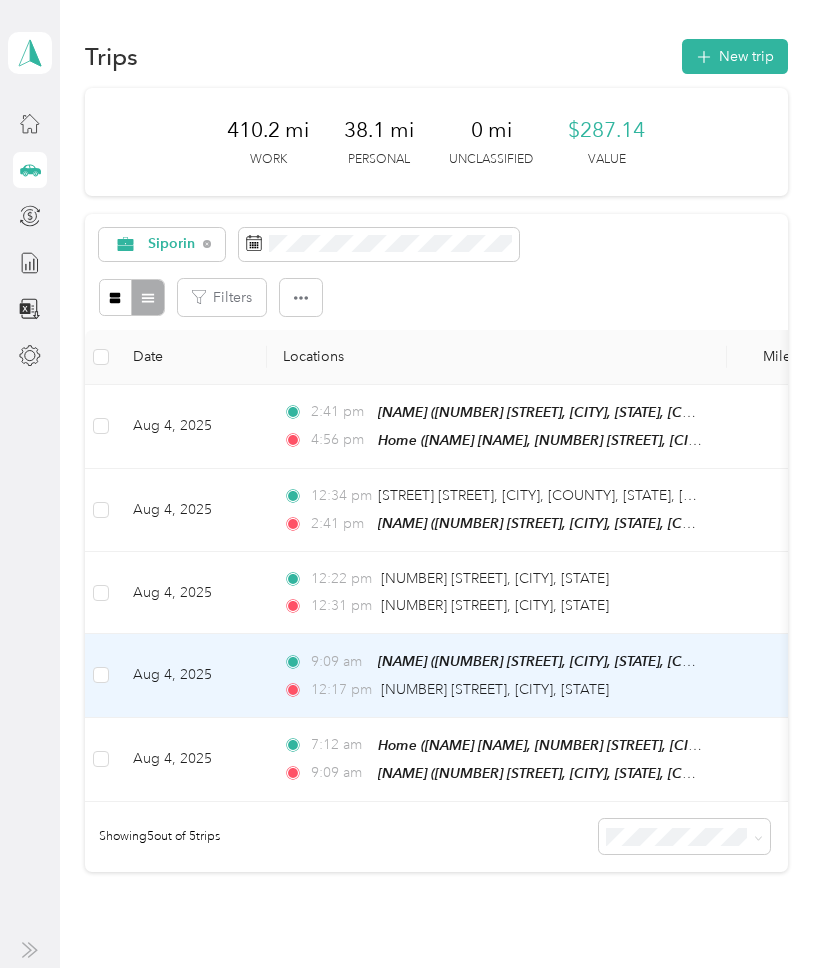 click on "Aug 4, 2025" at bounding box center (192, 675) 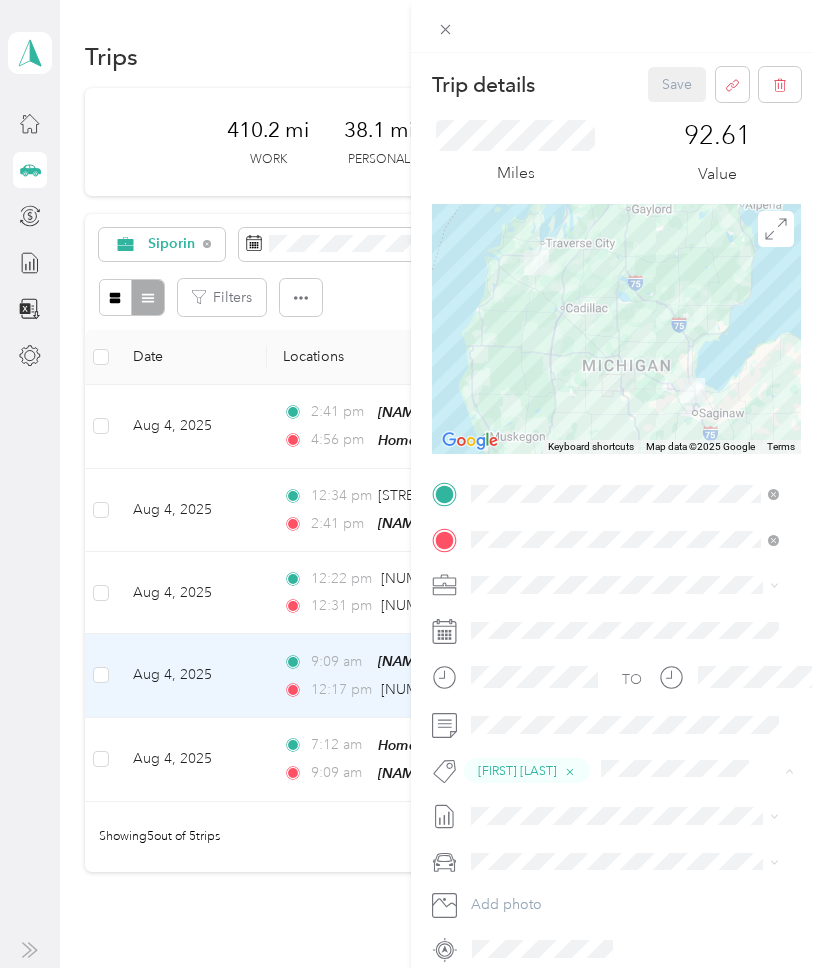 click on "[FIRST] [LAST]" at bounding box center [531, 807] 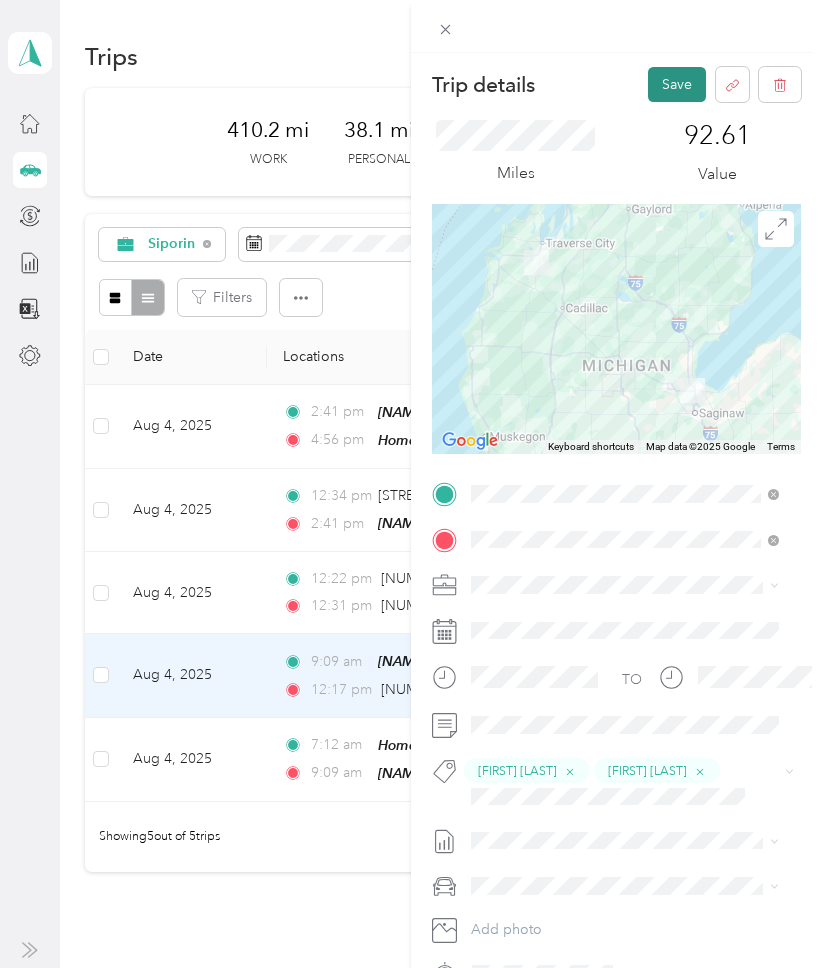 click on "Save" at bounding box center [677, 84] 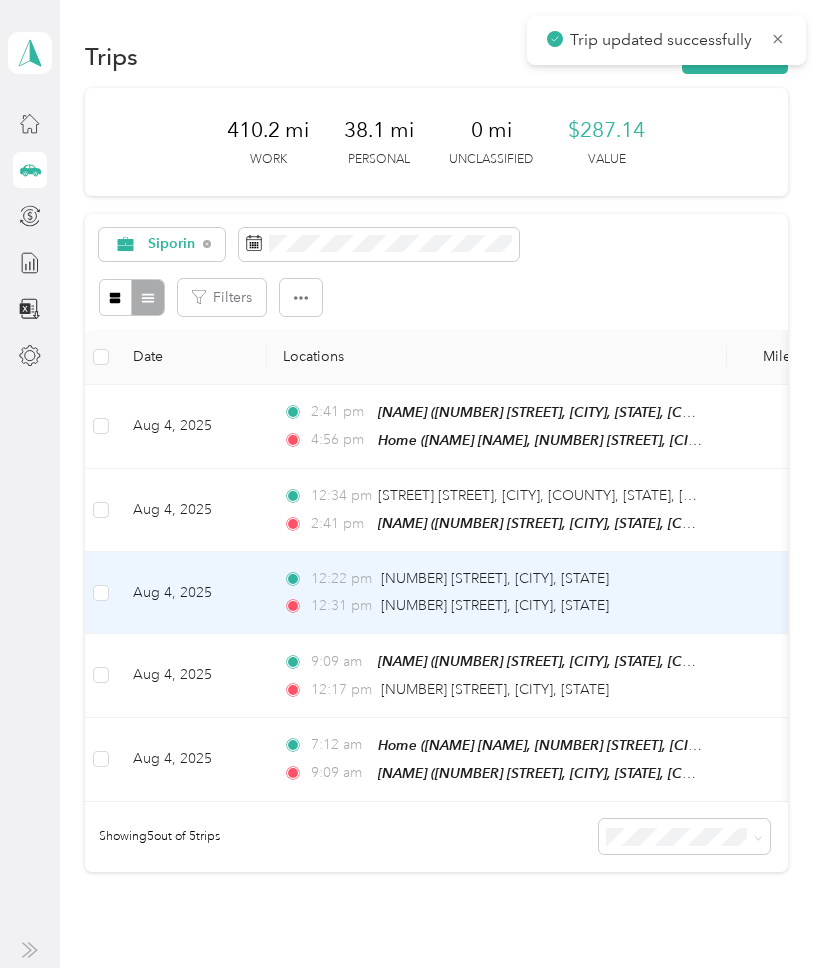 click on "Aug 4, 2025" at bounding box center (192, 593) 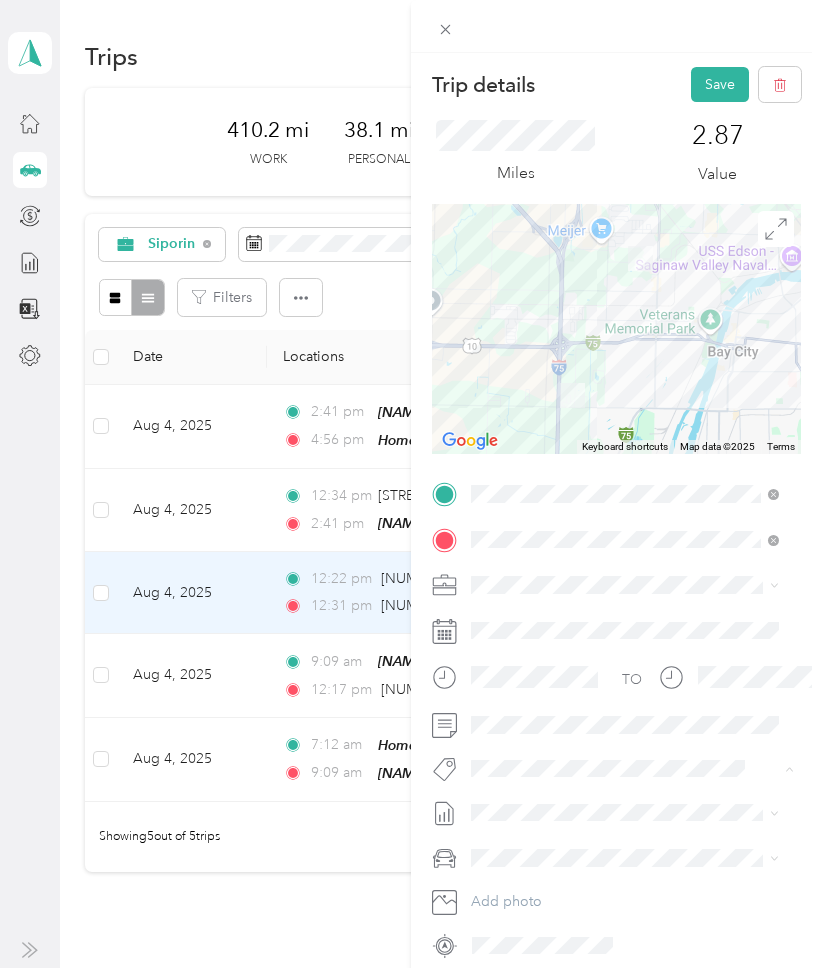 click on "[FIRST] [LAST]" at bounding box center (625, 803) 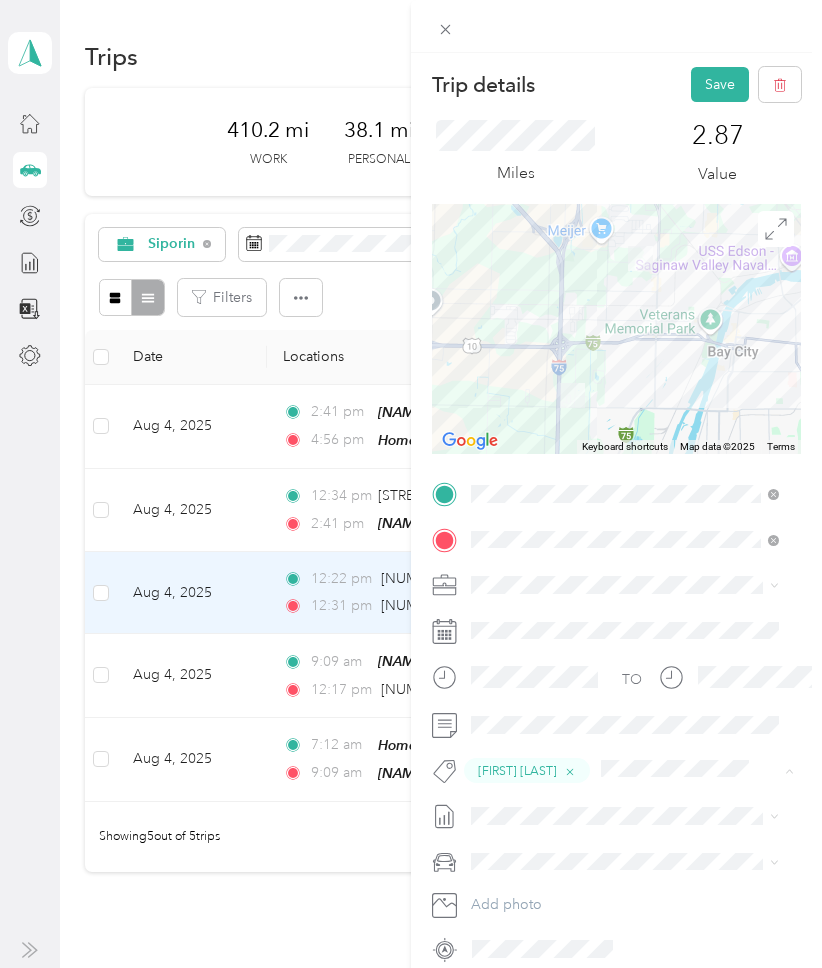 click on "[FIRST] [LAST]" at bounding box center [531, 807] 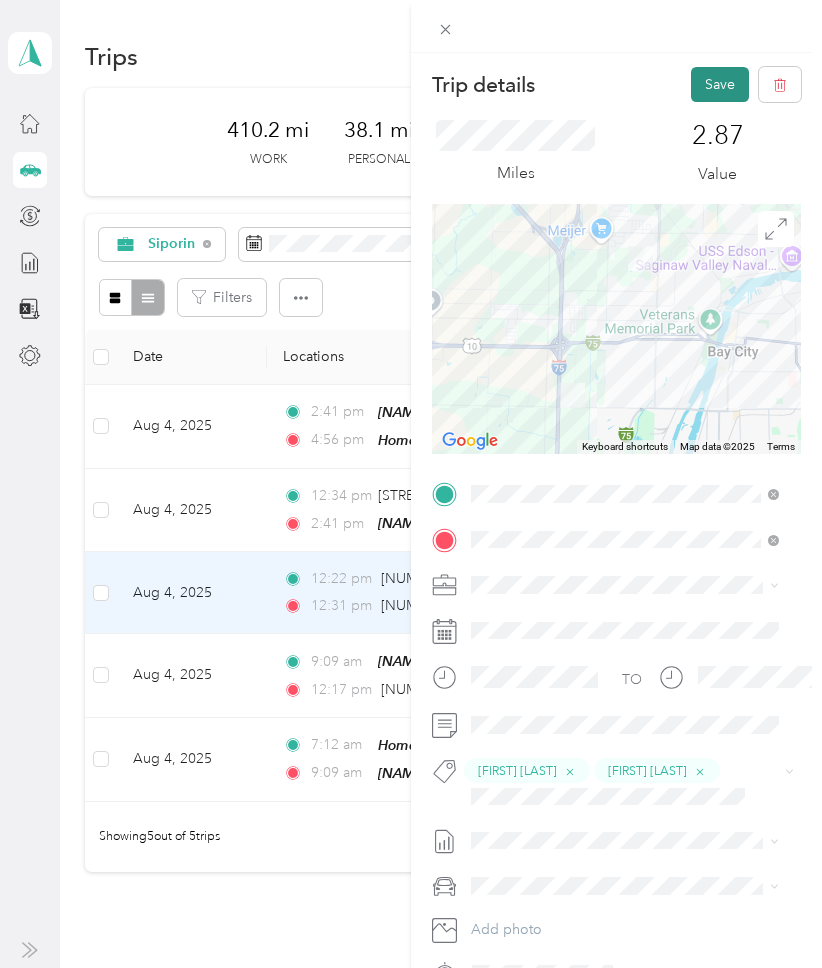 click on "Save" at bounding box center [720, 84] 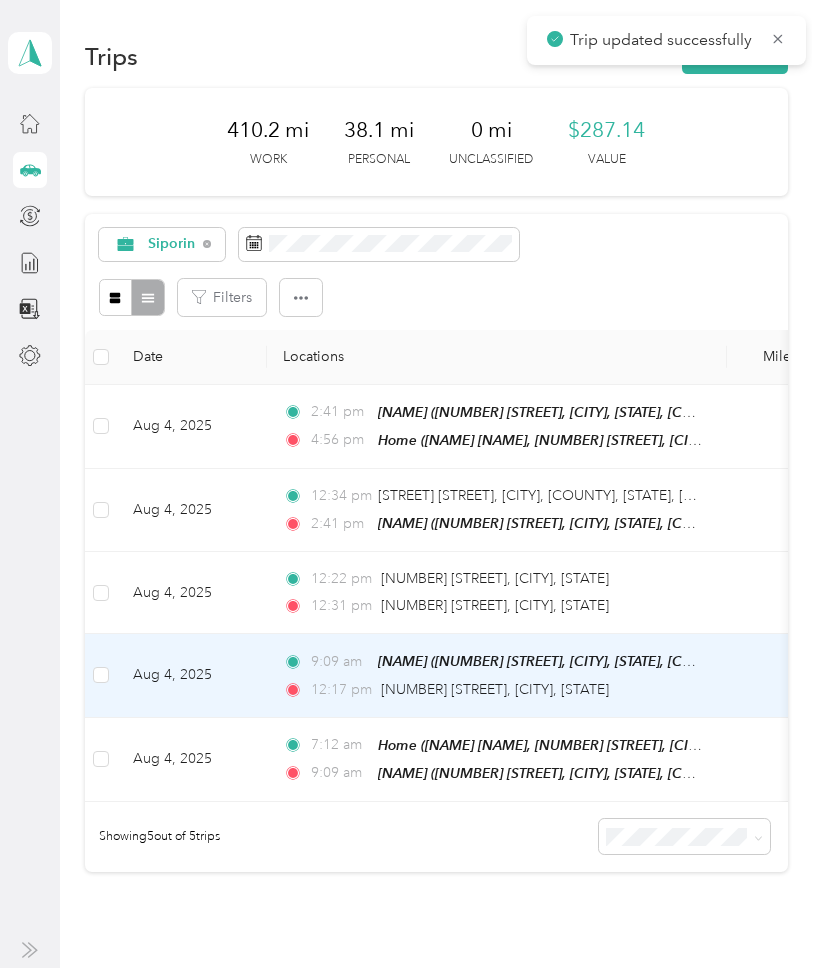 click on "Aug 4, 2025" at bounding box center [192, 675] 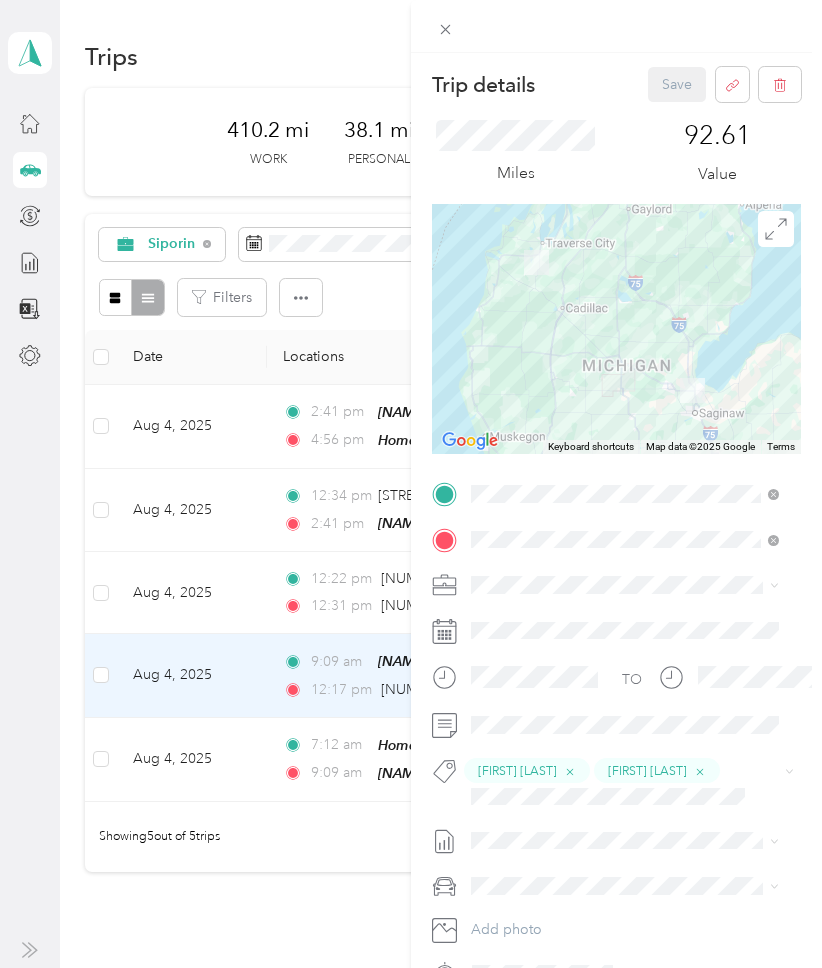 click on "Trip details Save This trip cannot be edited because it is either under review, approved, or paid. Contact your Team Manager to edit it. Miles 92.61 Value  To navigate the map with touch gestures double-tap and hold your finger on the map, then drag the map. ← Move left → Move right ↑ Move up ↓ Move down + Zoom in - Zoom out Home Jump left by 75% End Jump right by 75% Page Up Jump up by 75% Page Down Jump down by 75% Keyboard shortcuts Map Data Map data ©2025 Google Map data ©2025 Google 50 km  Click to toggle between metric and imperial units Terms Report a map error TO [FIRST] [LAST] [FIRST] [LAST] Add photo" at bounding box center [411, 484] 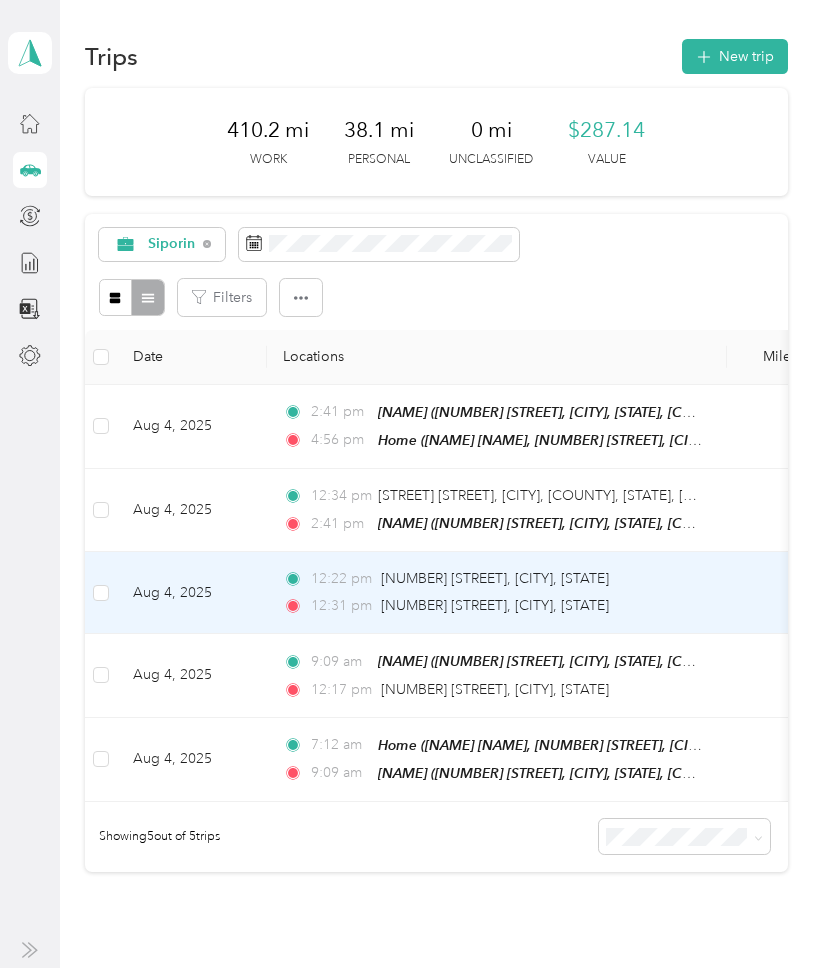 click on "Aug 4, 2025" at bounding box center (192, 593) 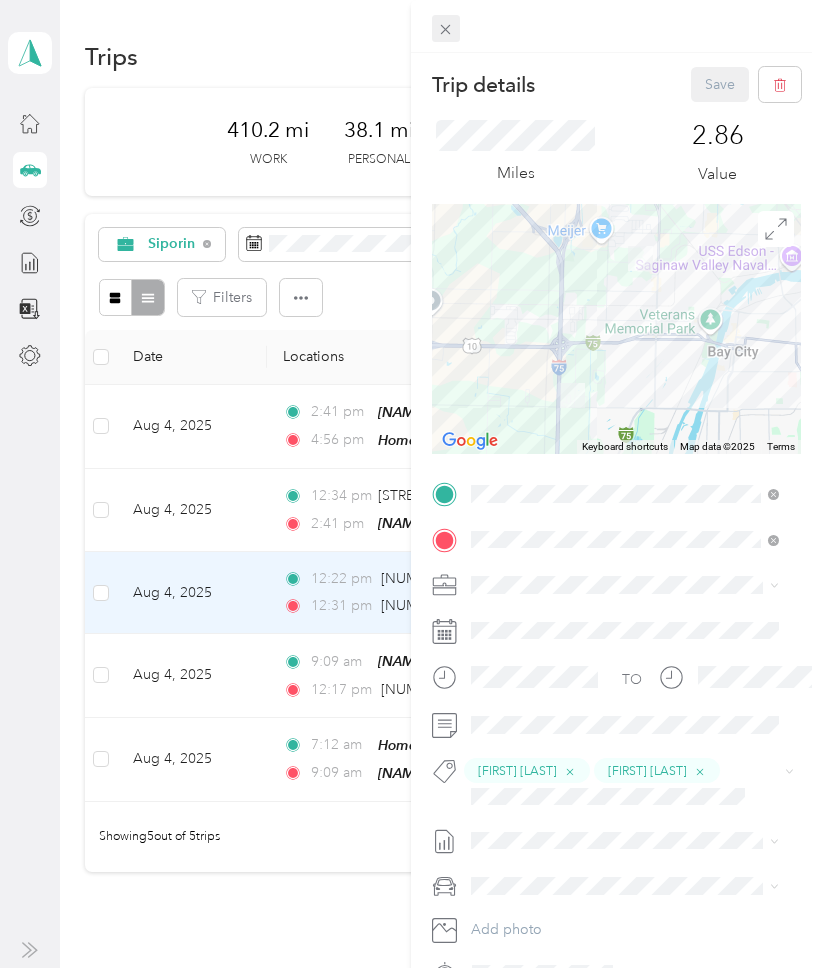 click 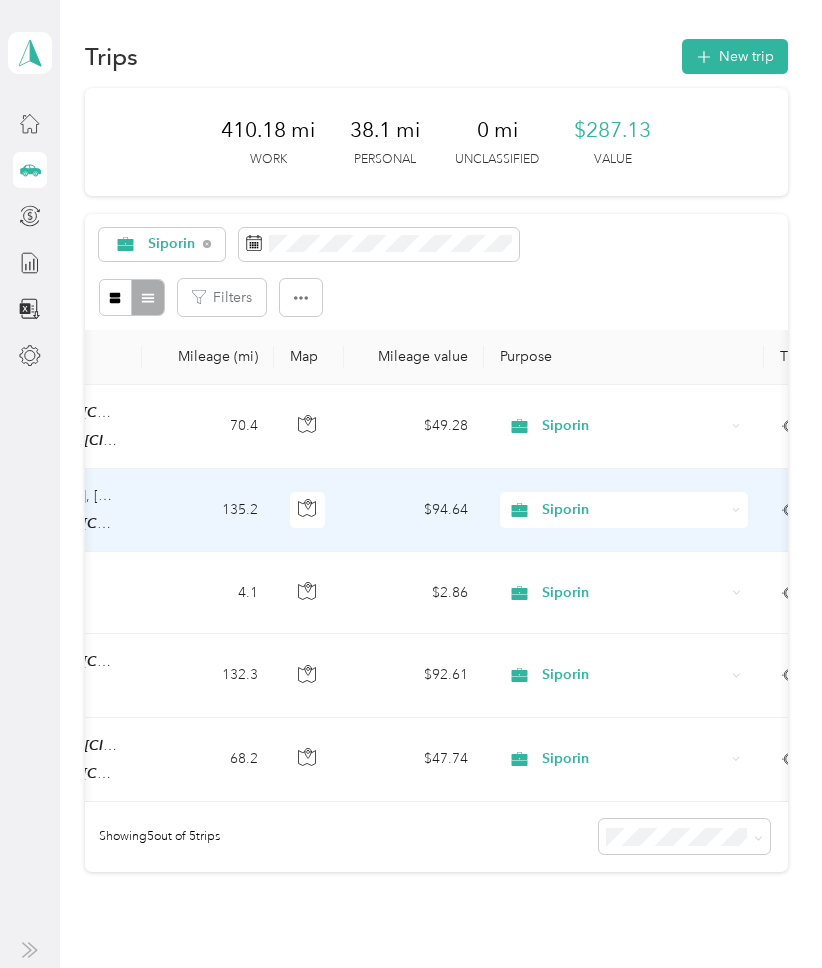scroll, scrollTop: 0, scrollLeft: 645, axis: horizontal 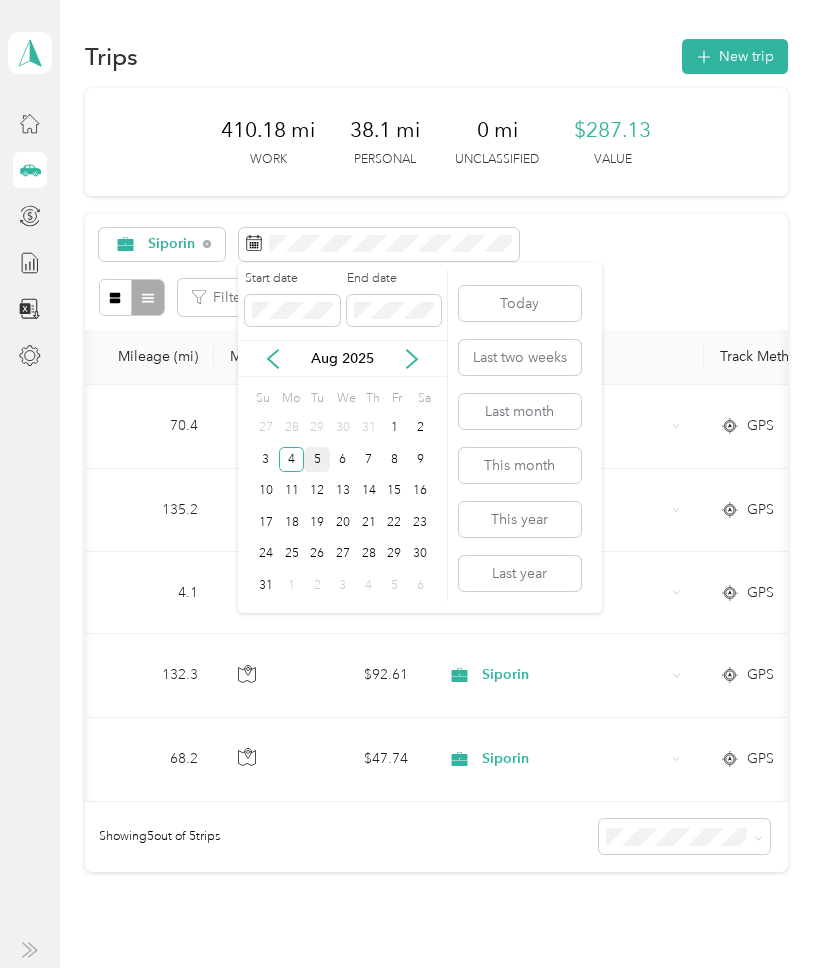 click on "5" at bounding box center [317, 459] 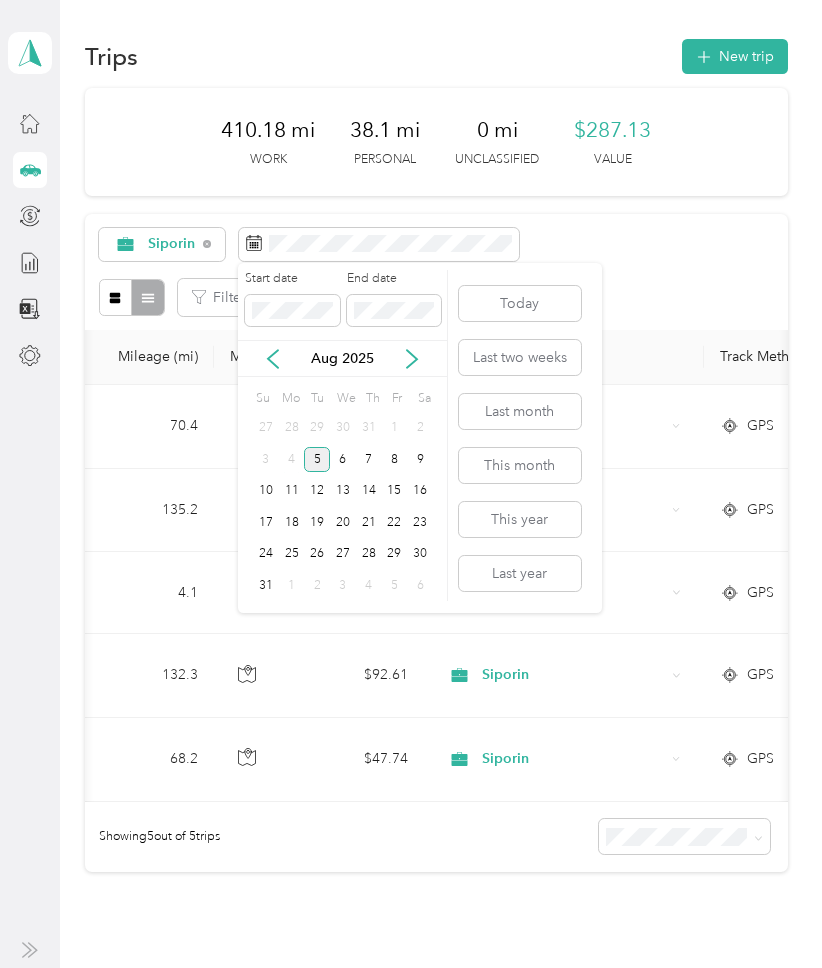 click on "5" at bounding box center [317, 459] 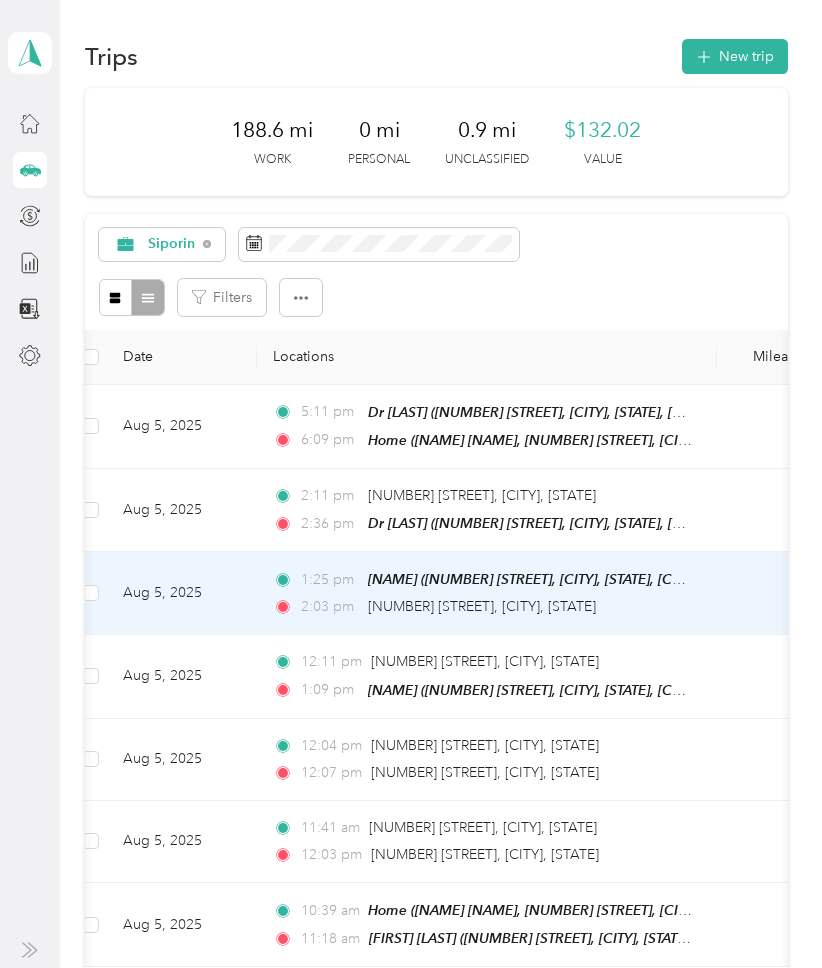 scroll, scrollTop: 0, scrollLeft: 8, axis: horizontal 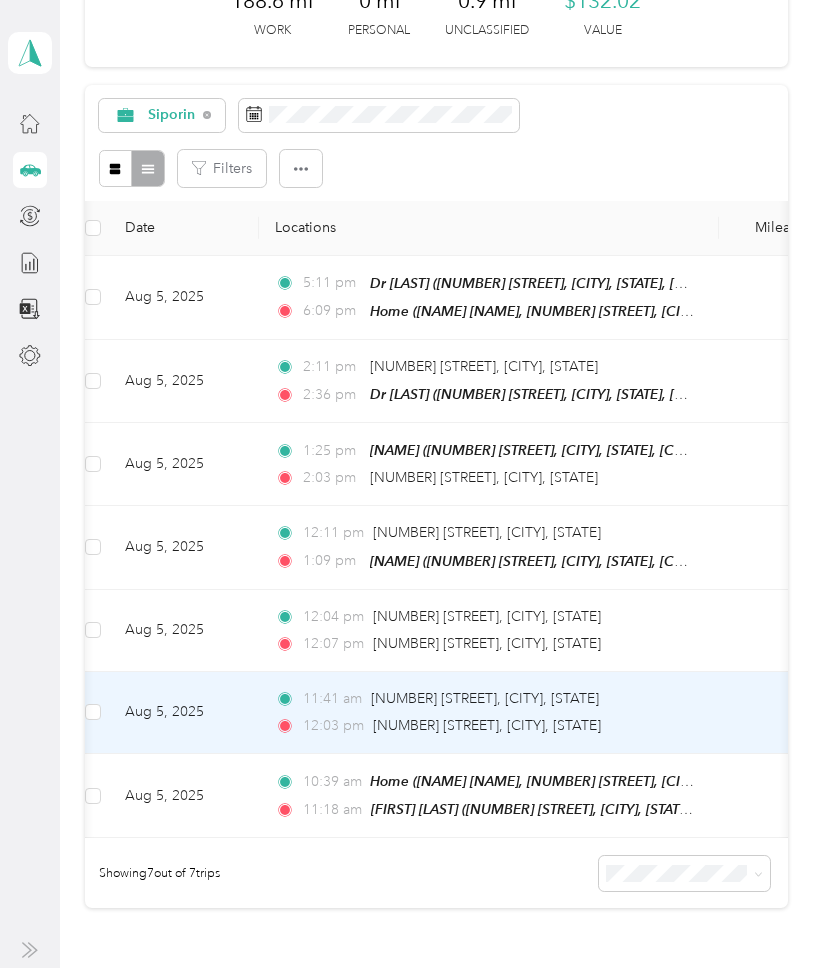 click on "[TIME] [NUMBER] [STREET], [CITY], [STATE]" at bounding box center (485, 699) 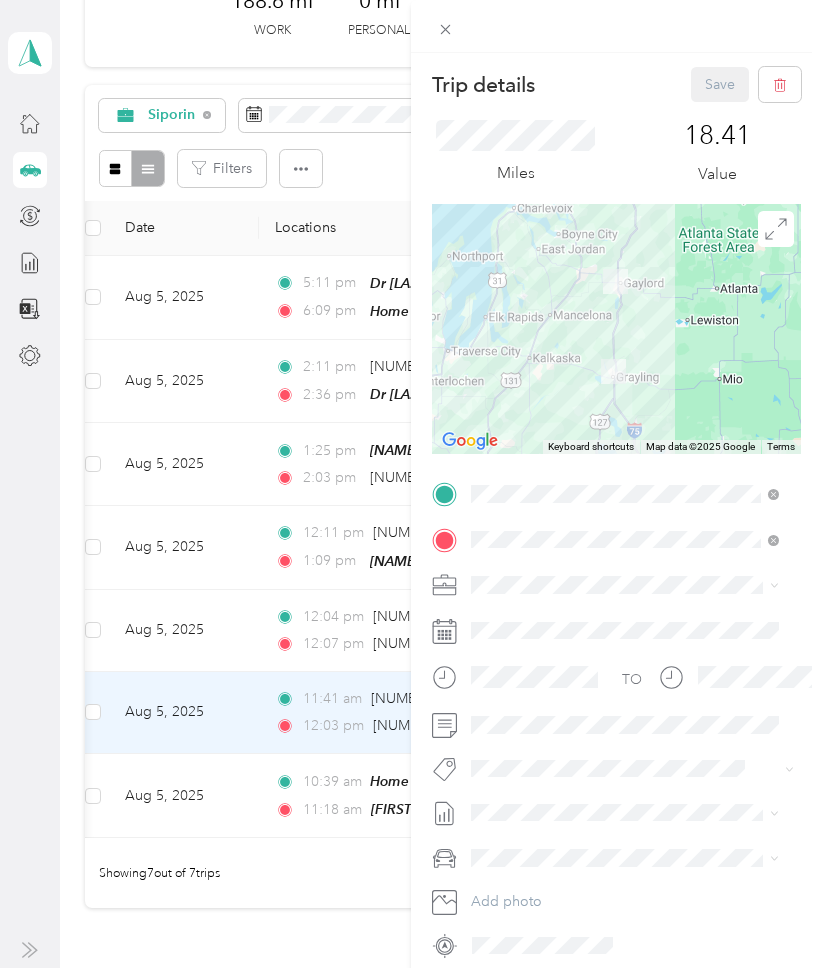 click on "Trip details Save This trip cannot be edited because it is either under review, approved, or paid. Contact your Team Manager to edit it. Miles 18.41 Value  To navigate the map with touch gestures double-tap and hold your finger on the map, then drag the map. ← Move left → Move right ↑ Move up ↓ Move down + Zoom in - Zoom out Home Jump left by 75% End Jump right by 75% Page Up Jump up by 75% Page Down Jump down by 75% Keyboard shortcuts Map Data Map data ©2025 Google Map data ©2025 Google 20 km  Click to toggle between metric and imperial units Terms Report a map error TO Add photo" at bounding box center (411, 484) 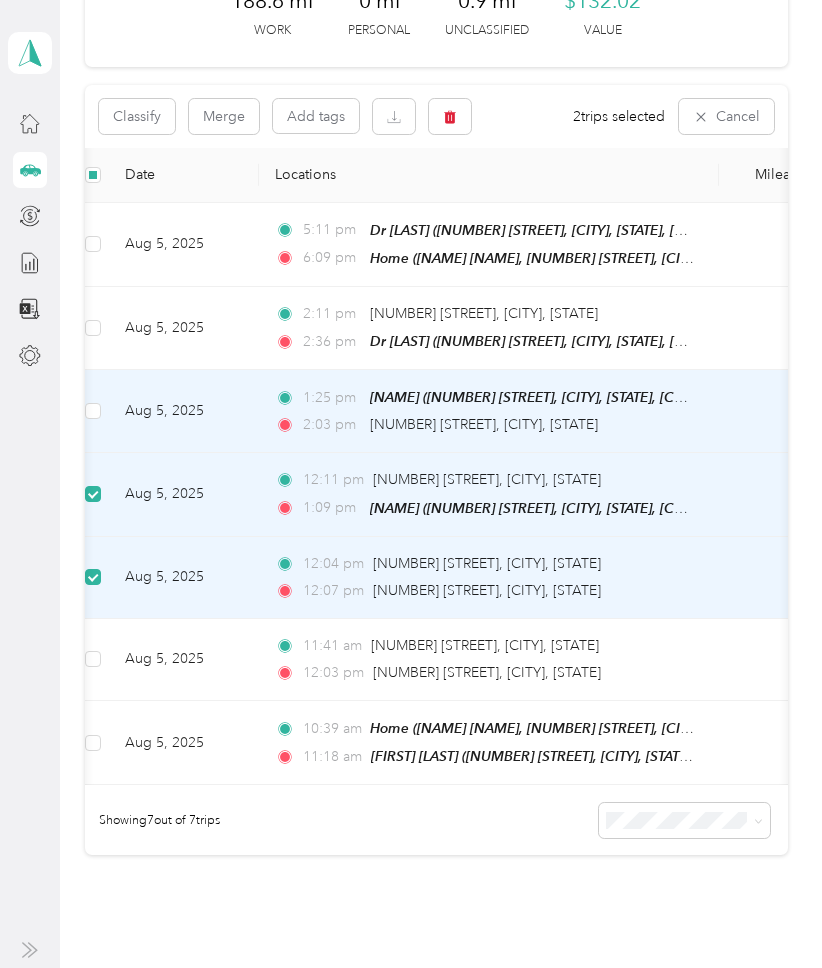 scroll, scrollTop: 0, scrollLeft: 0, axis: both 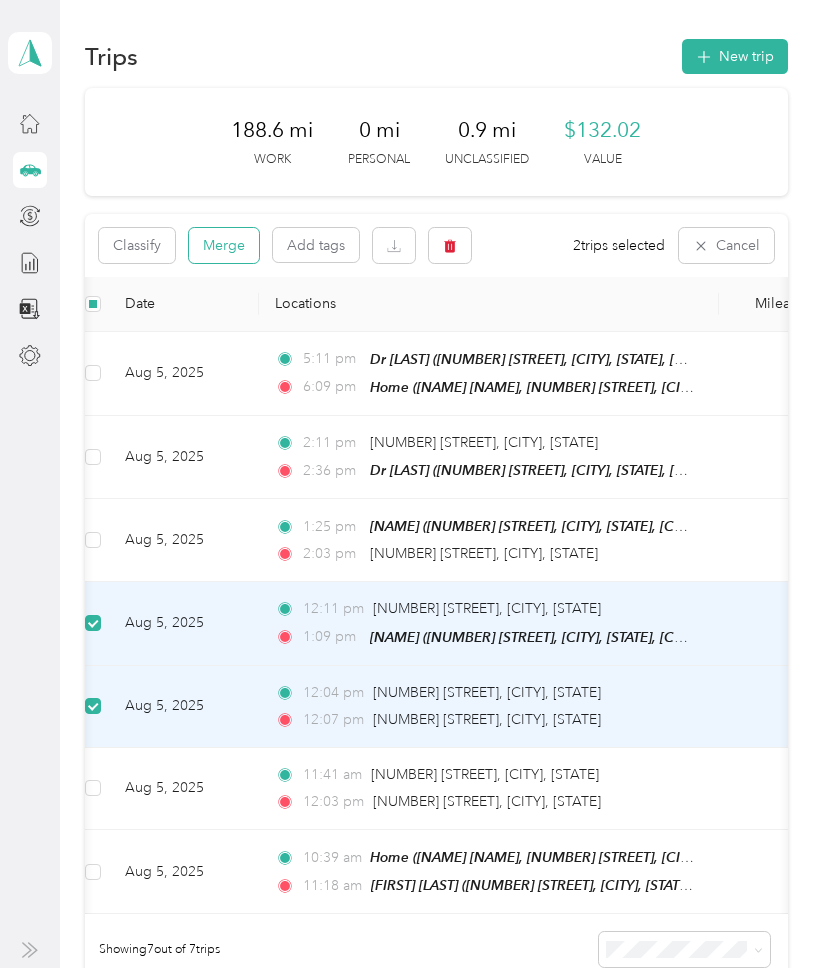 click on "Merge" at bounding box center (224, 245) 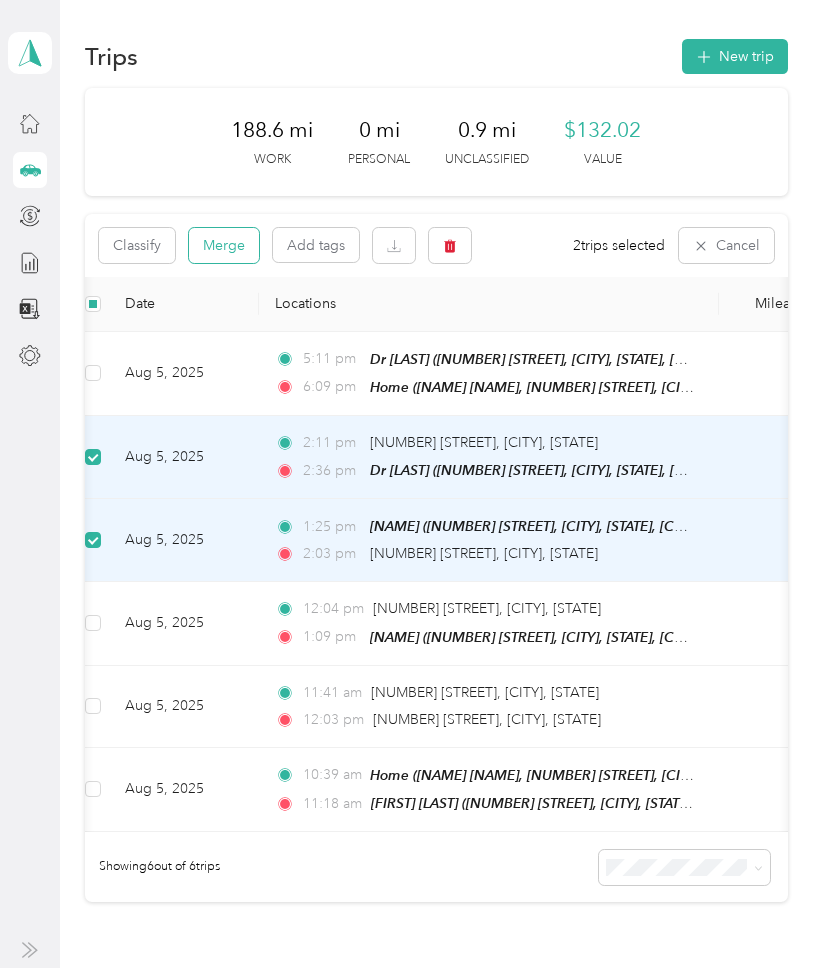 click on "Merge" at bounding box center [224, 245] 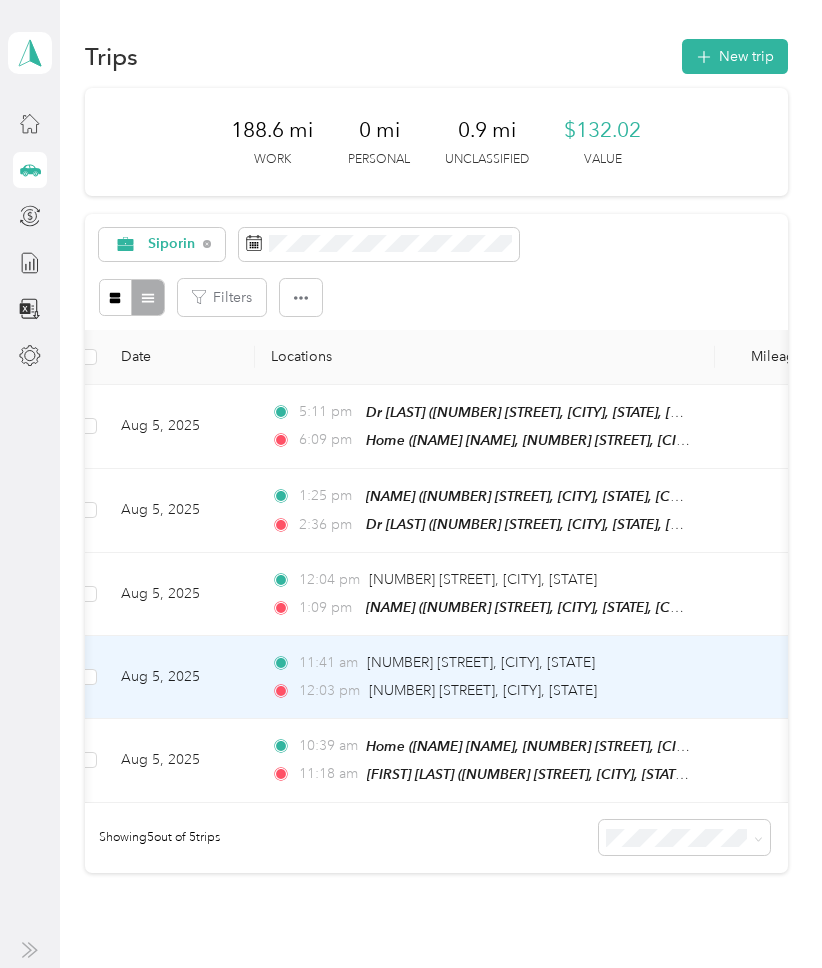 scroll, scrollTop: 0, scrollLeft: 0, axis: both 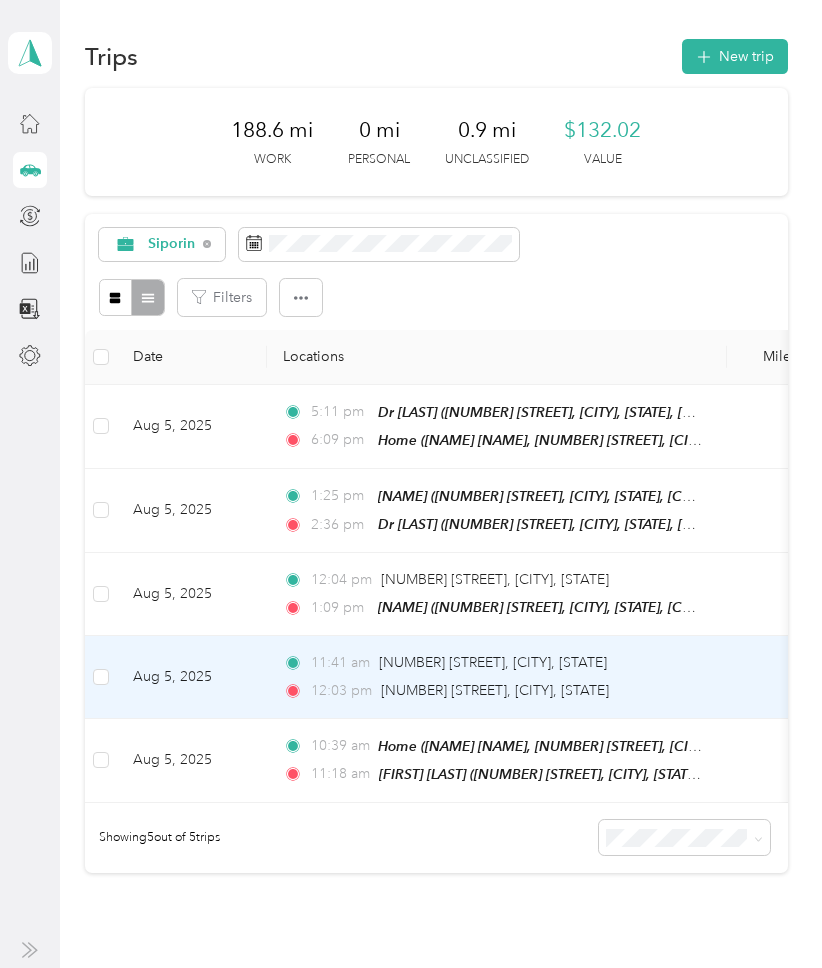 click on "[TIME] [NUMBER] [STREET], [CITY], [STATE] [TIME] [NUMBER] [STREET], [CITY], [STATE]" at bounding box center [493, 676] 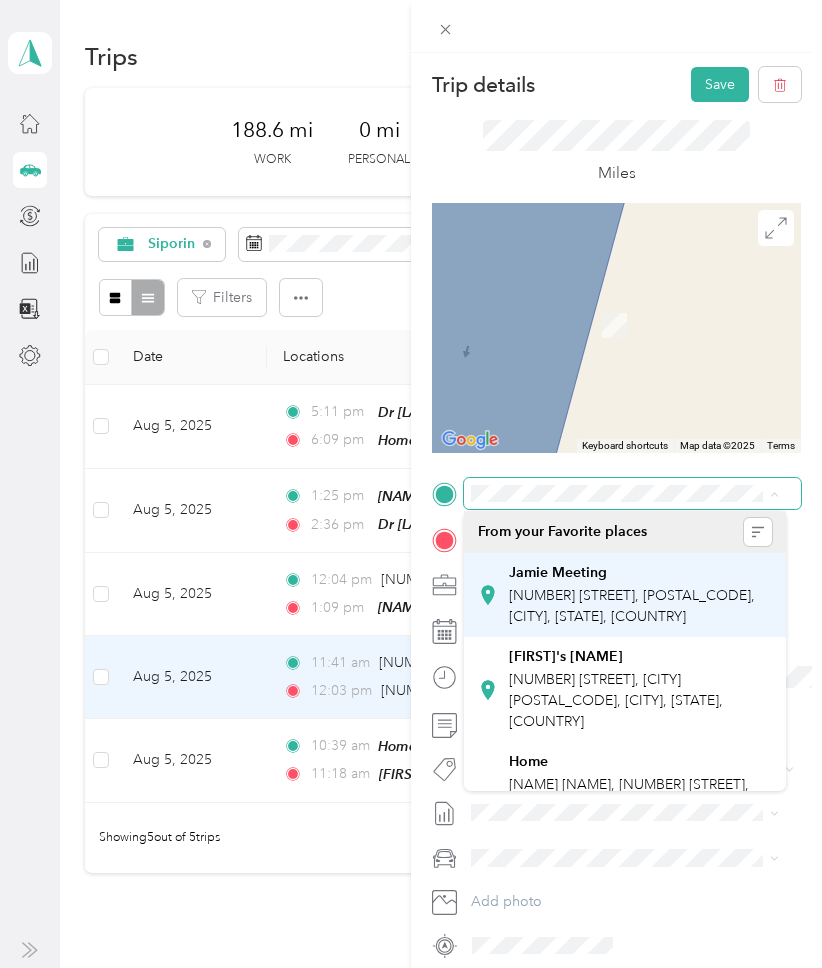 click on "[NUMBER] [STREET], [POSTAL_CODE], [CITY], [STATE], [COUNTRY]" at bounding box center (632, 606) 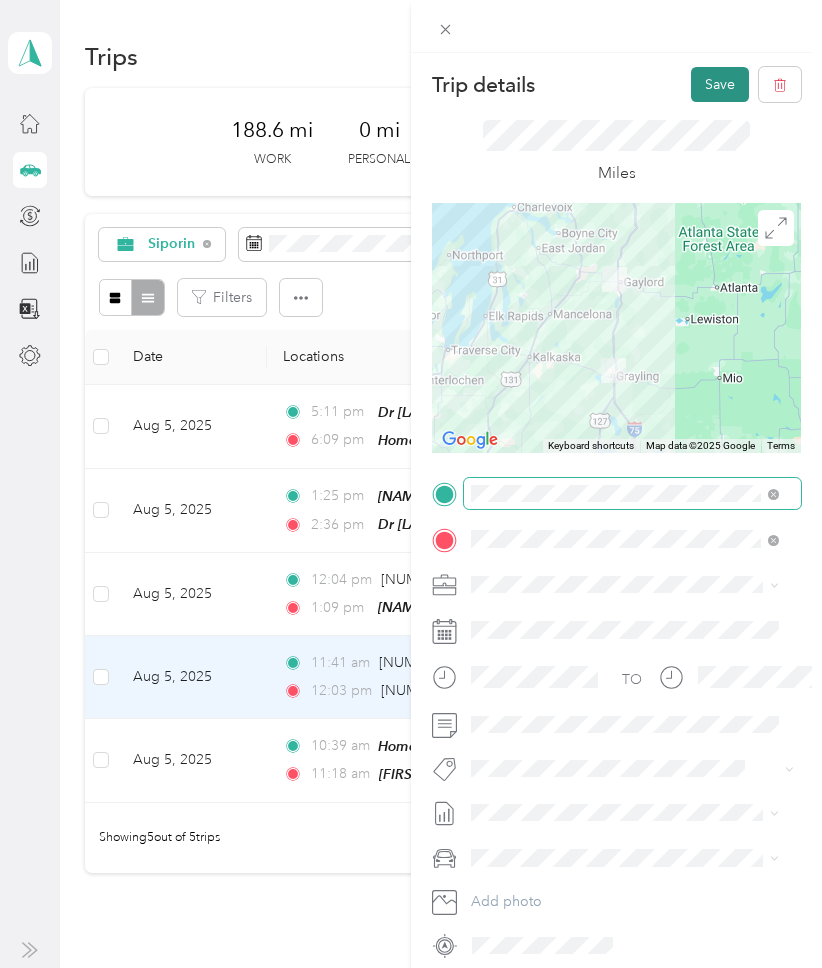 click on "Save" at bounding box center [720, 84] 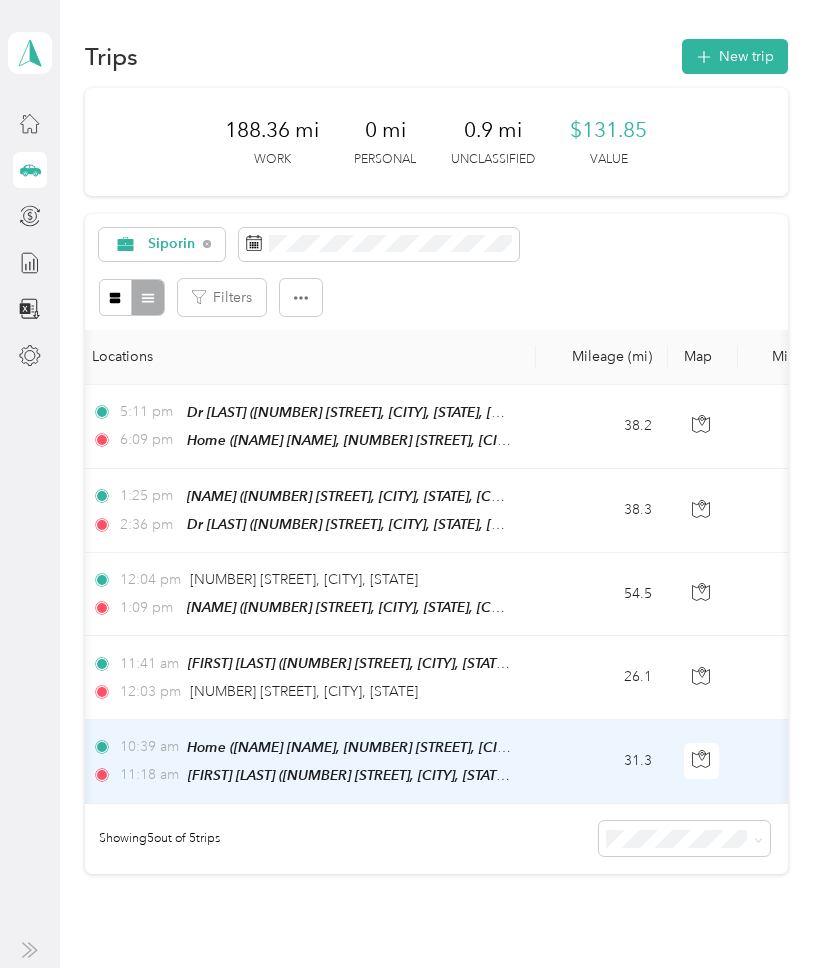 scroll, scrollTop: 0, scrollLeft: 192, axis: horizontal 